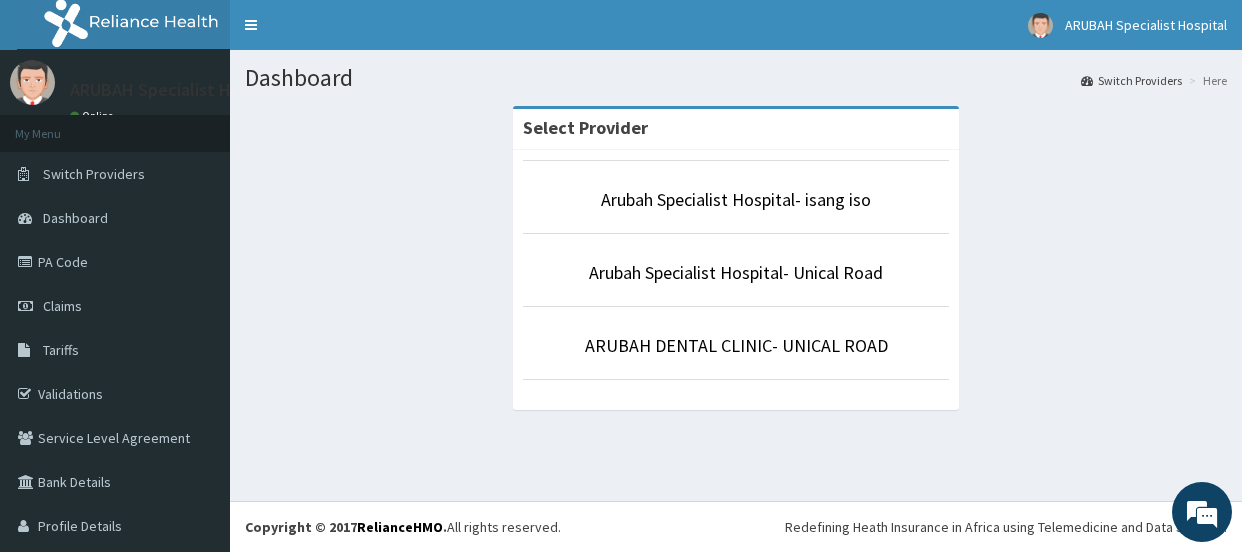 scroll, scrollTop: 0, scrollLeft: 0, axis: both 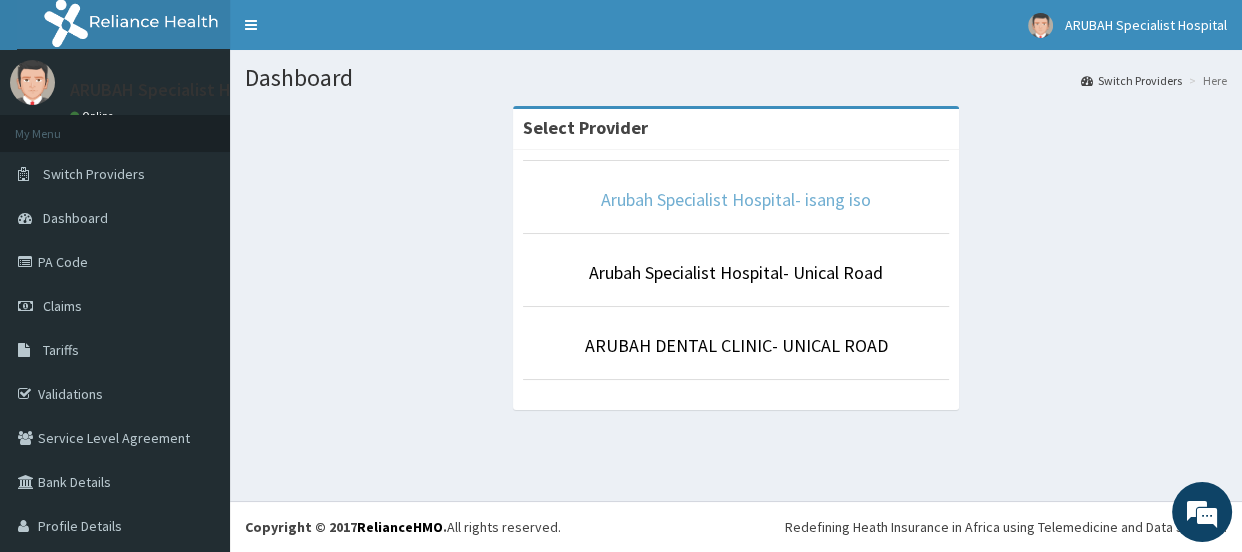 click on "Arubah Specialist Hospital- isang iso" at bounding box center (736, 199) 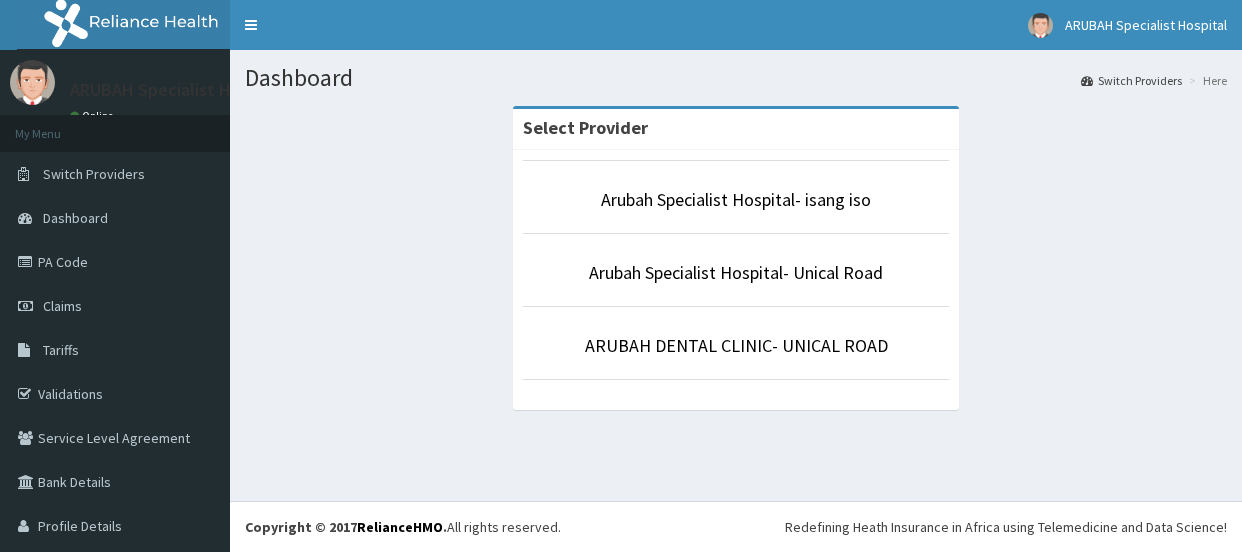 scroll, scrollTop: 0, scrollLeft: 0, axis: both 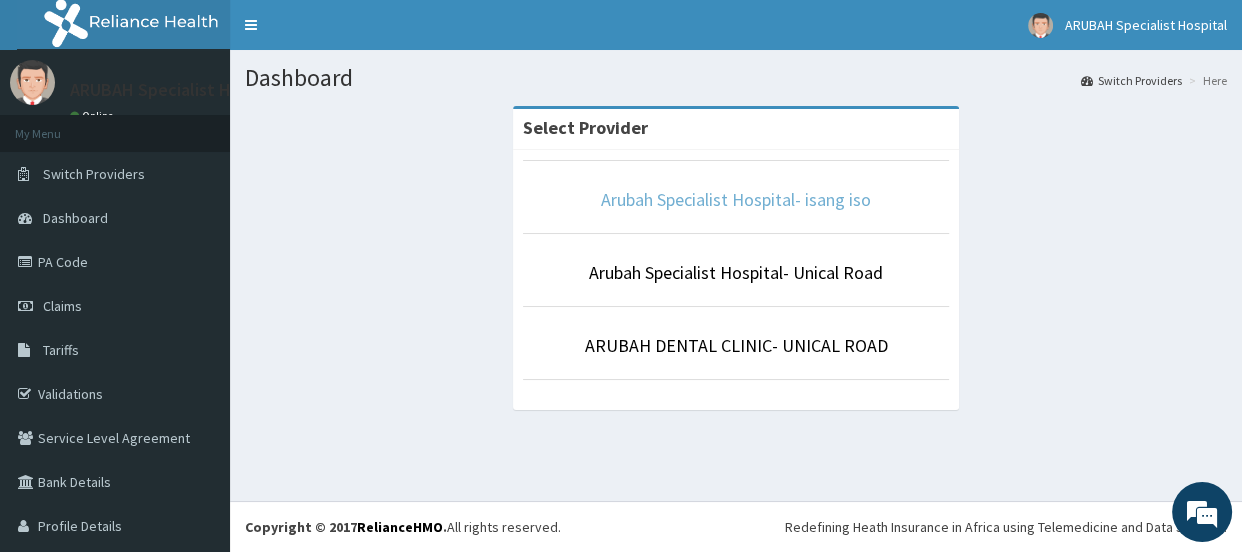 click on "Arubah Specialist Hospital- isang iso" at bounding box center [736, 199] 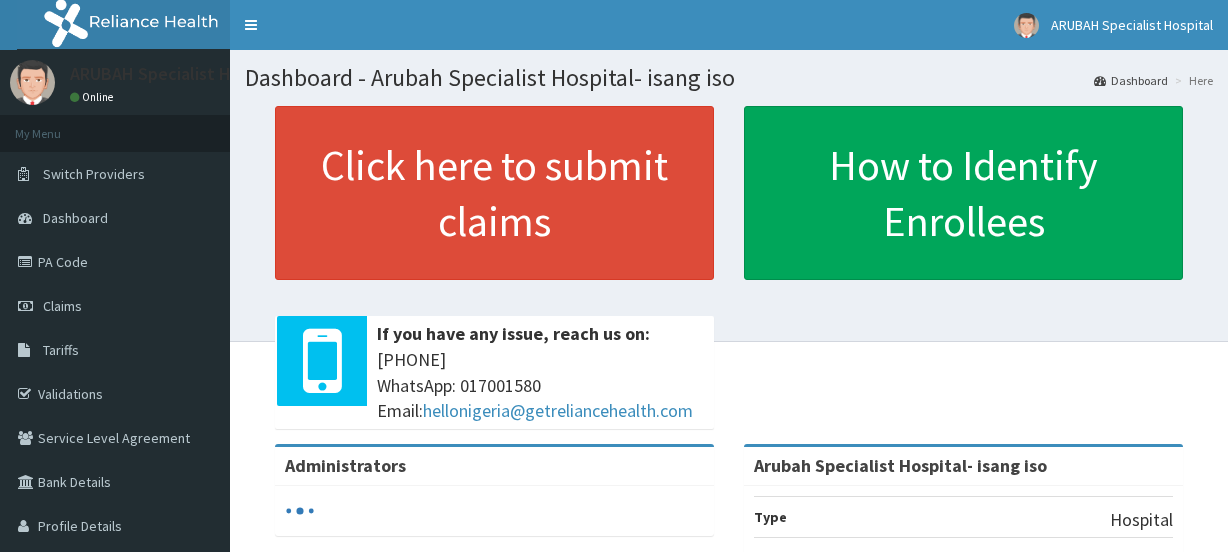 scroll, scrollTop: 0, scrollLeft: 0, axis: both 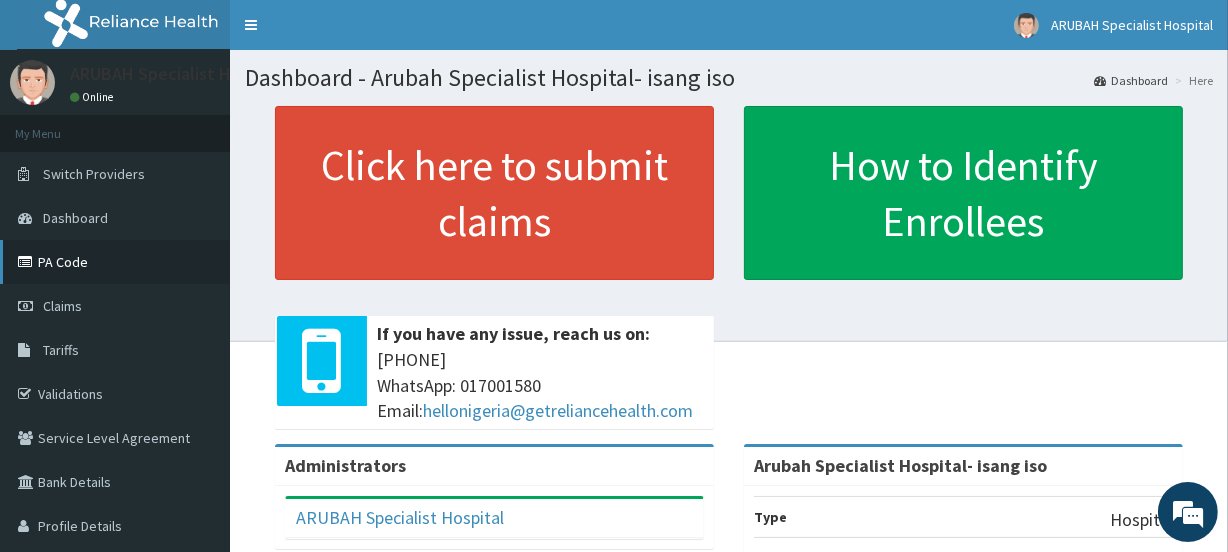 click on "PA Code" at bounding box center [115, 262] 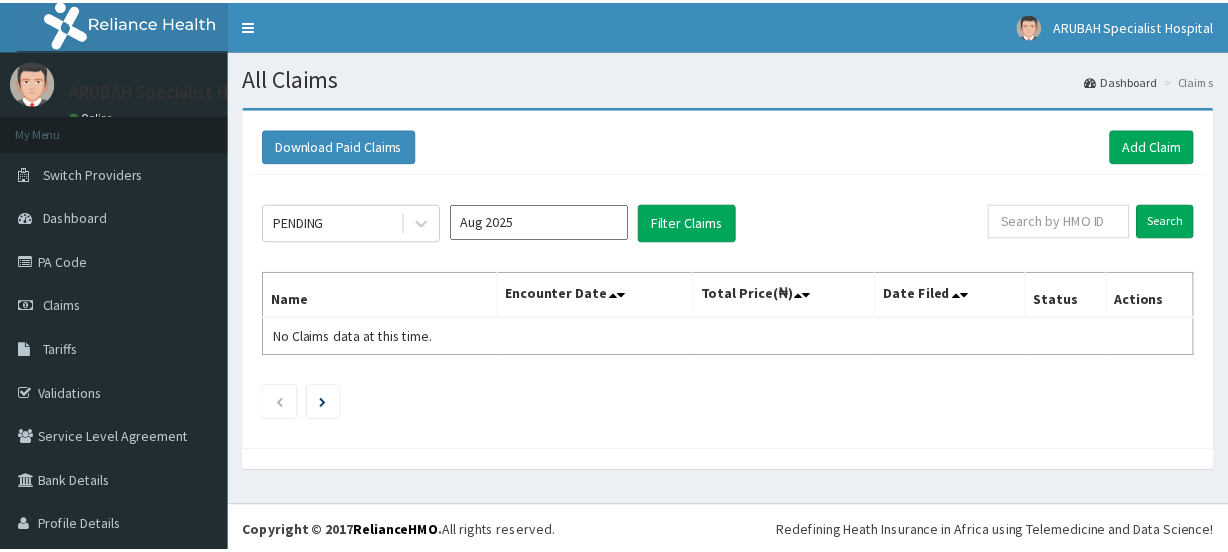 scroll, scrollTop: 0, scrollLeft: 0, axis: both 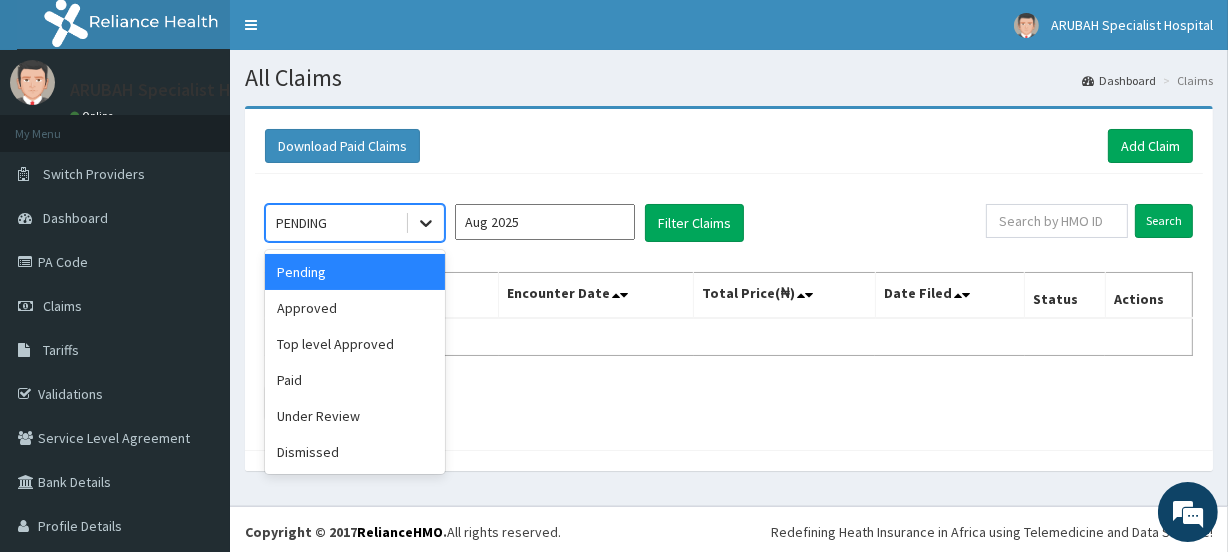 click at bounding box center [426, 223] 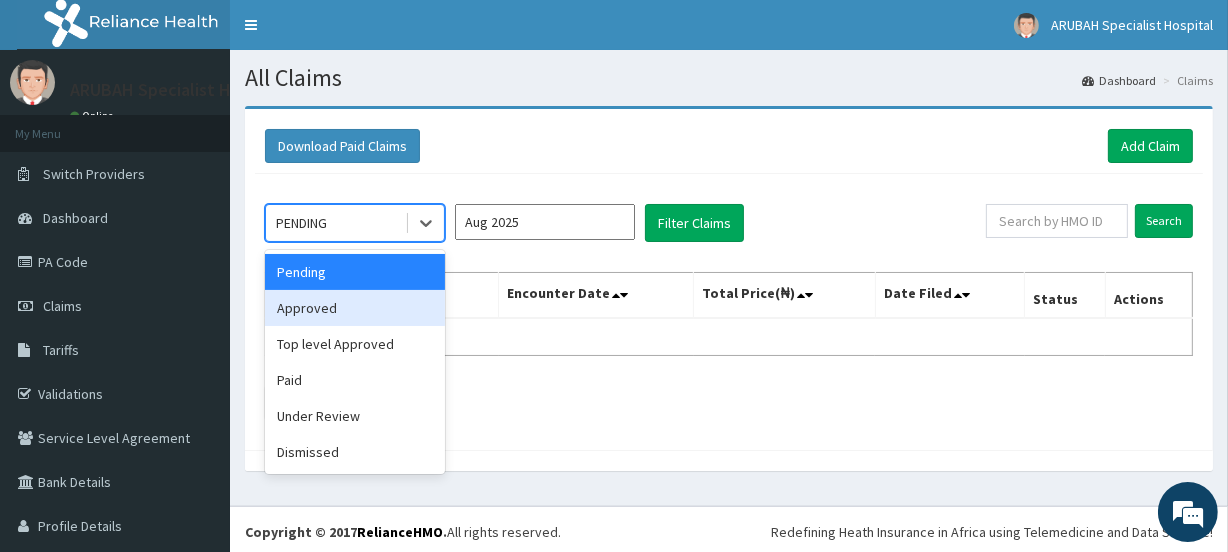 click on "Approved" at bounding box center [355, 308] 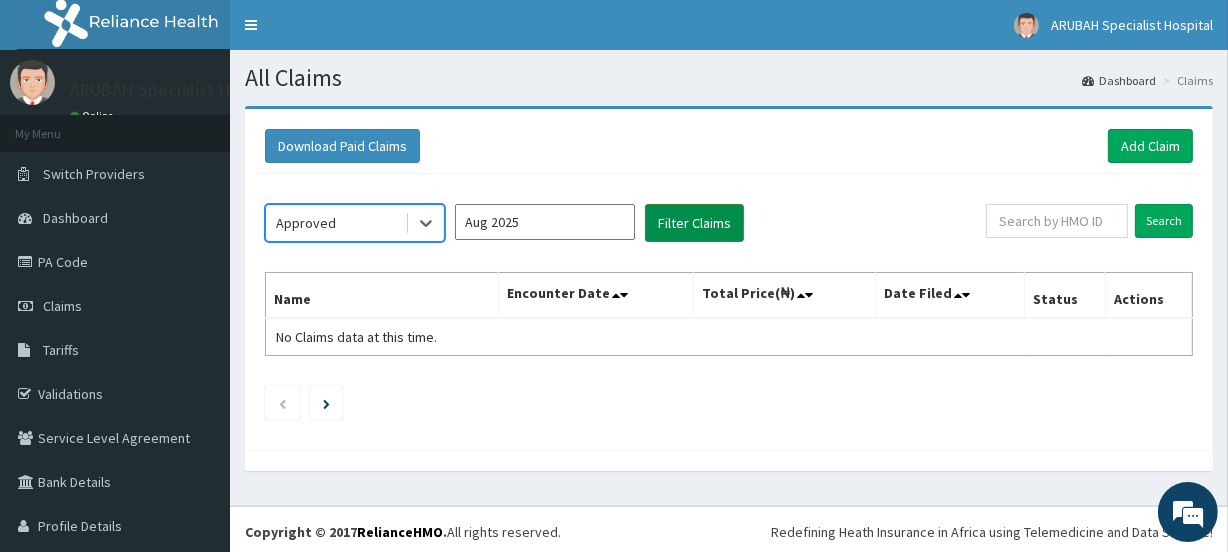 click on "Filter Claims" at bounding box center [694, 223] 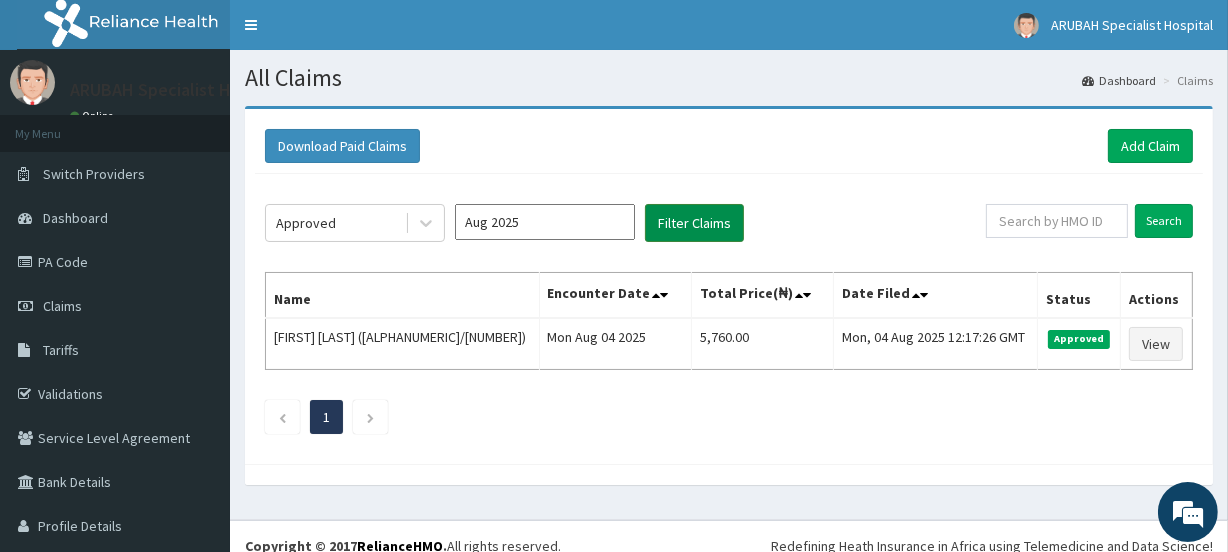scroll, scrollTop: 0, scrollLeft: 0, axis: both 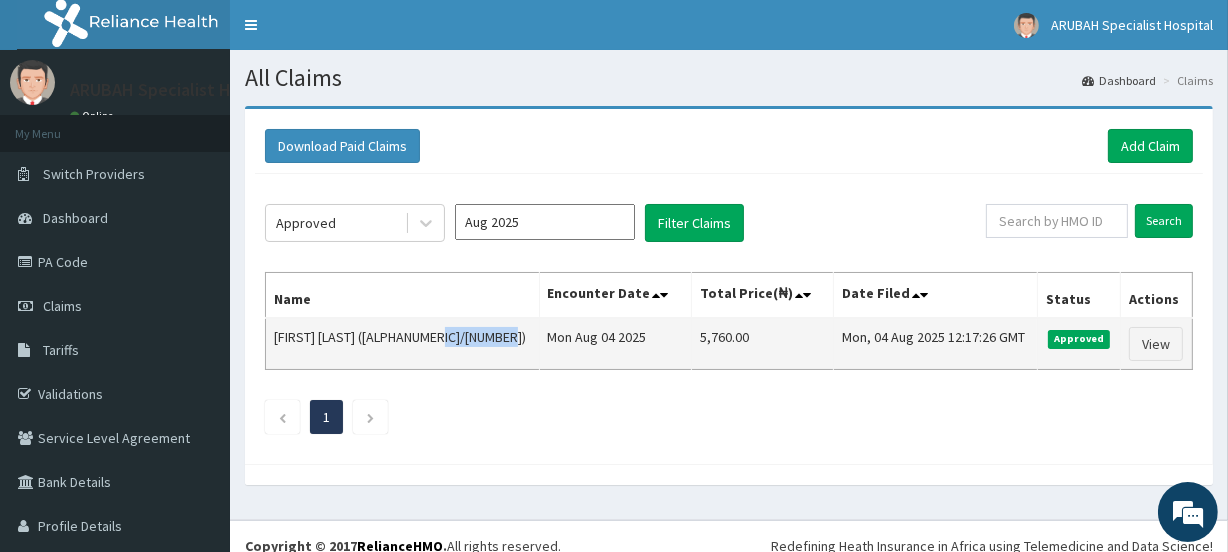 drag, startPoint x: 542, startPoint y: 337, endPoint x: 469, endPoint y: 349, distance: 73.97973 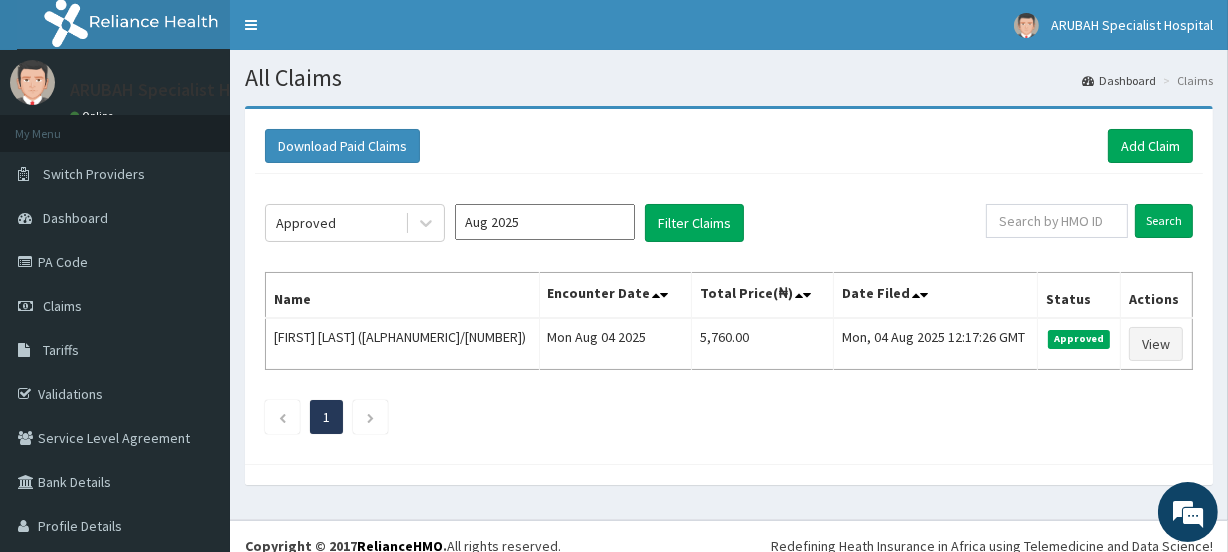 click on "All Claims" at bounding box center [729, 78] 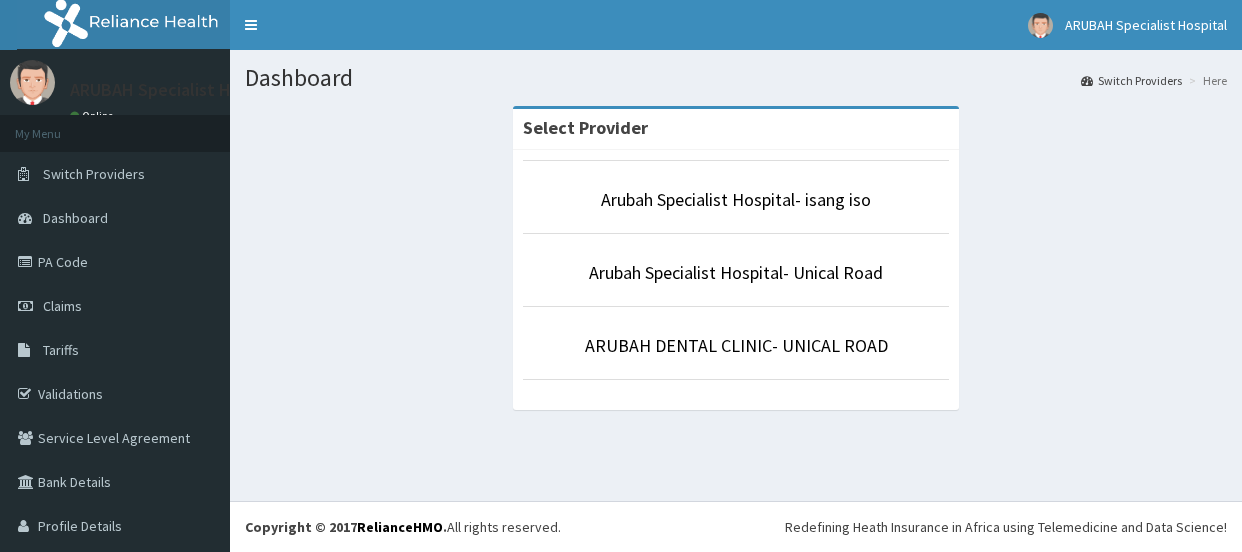 scroll, scrollTop: 0, scrollLeft: 0, axis: both 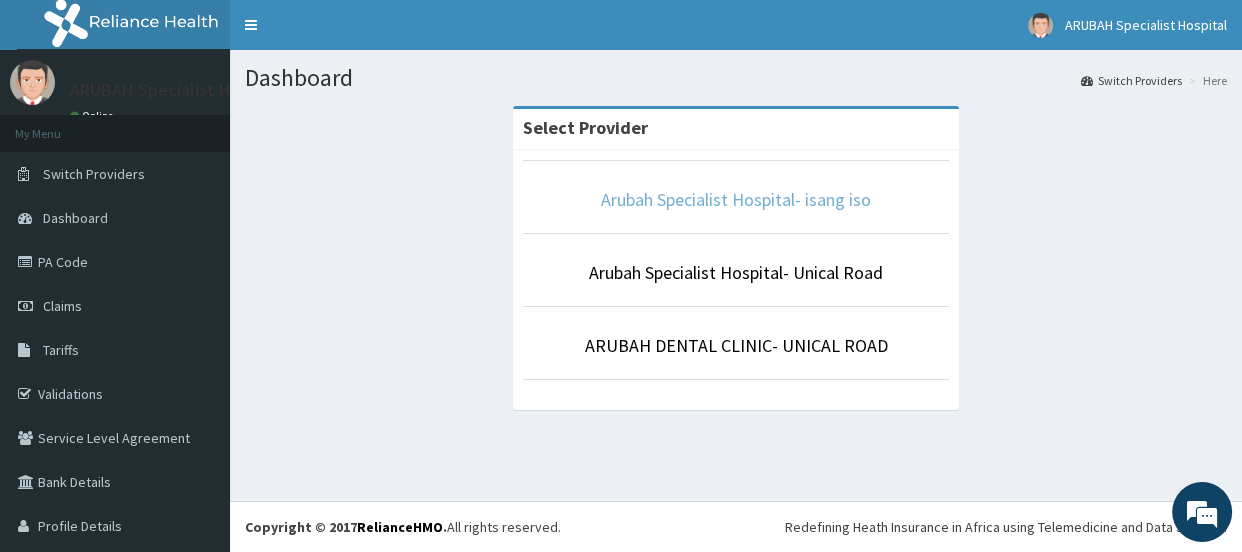click on "Arubah Specialist Hospital- isang iso" at bounding box center (736, 199) 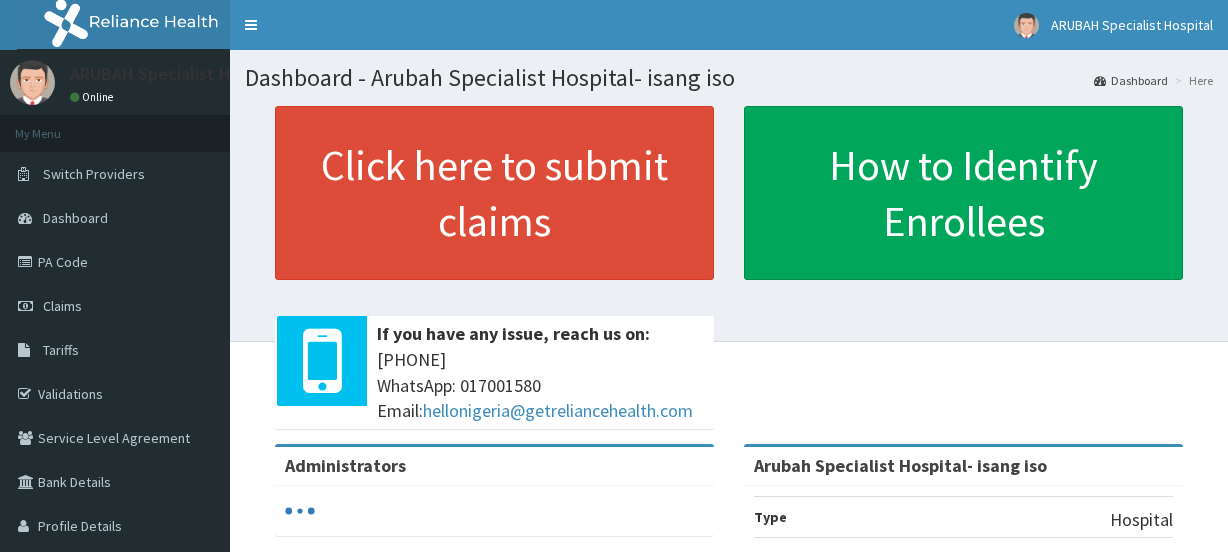scroll, scrollTop: 0, scrollLeft: 0, axis: both 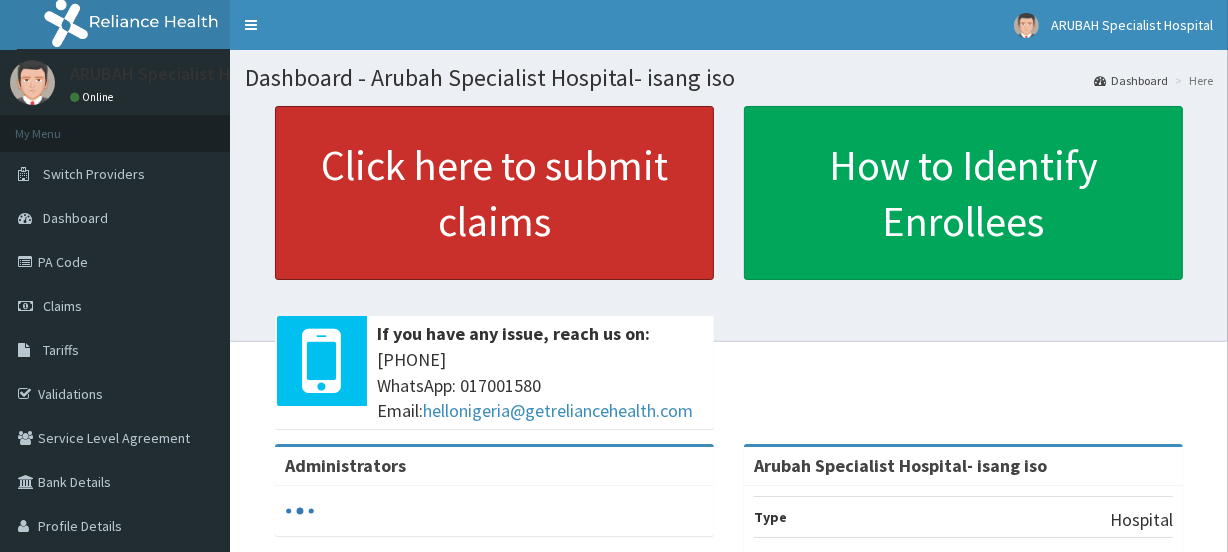 click on "Click here to submit claims" at bounding box center [494, 193] 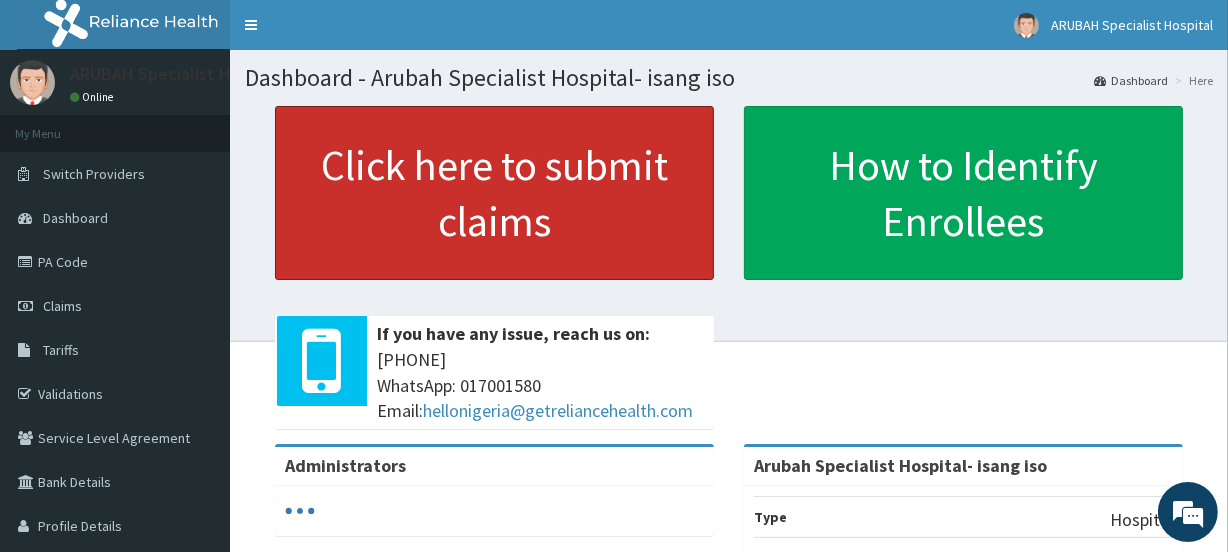 scroll, scrollTop: 0, scrollLeft: 0, axis: both 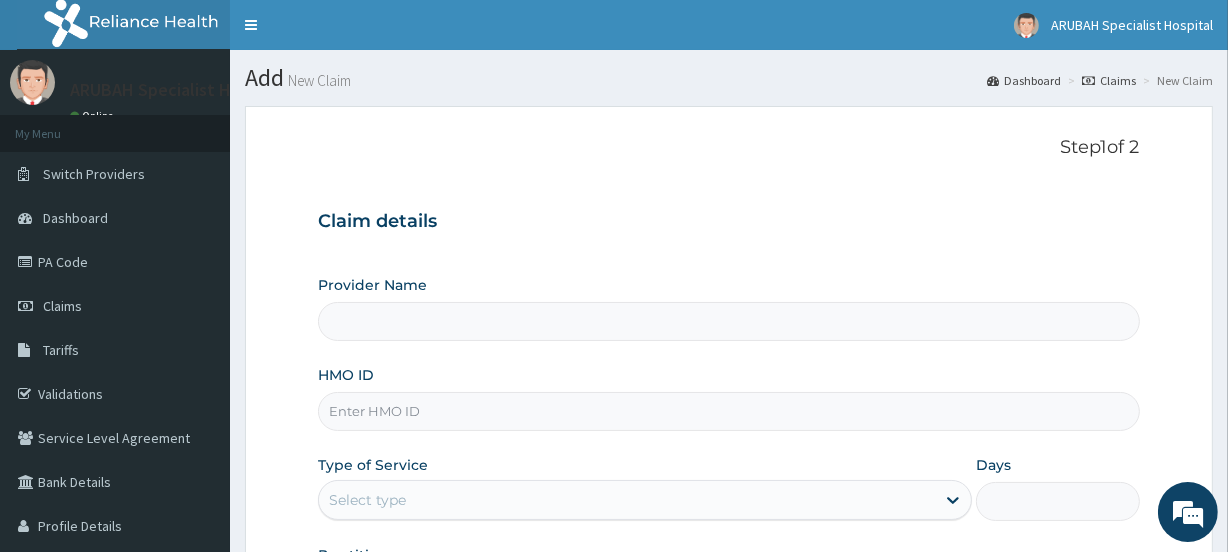 type on "Arubah Specialist Hospital- isang iso" 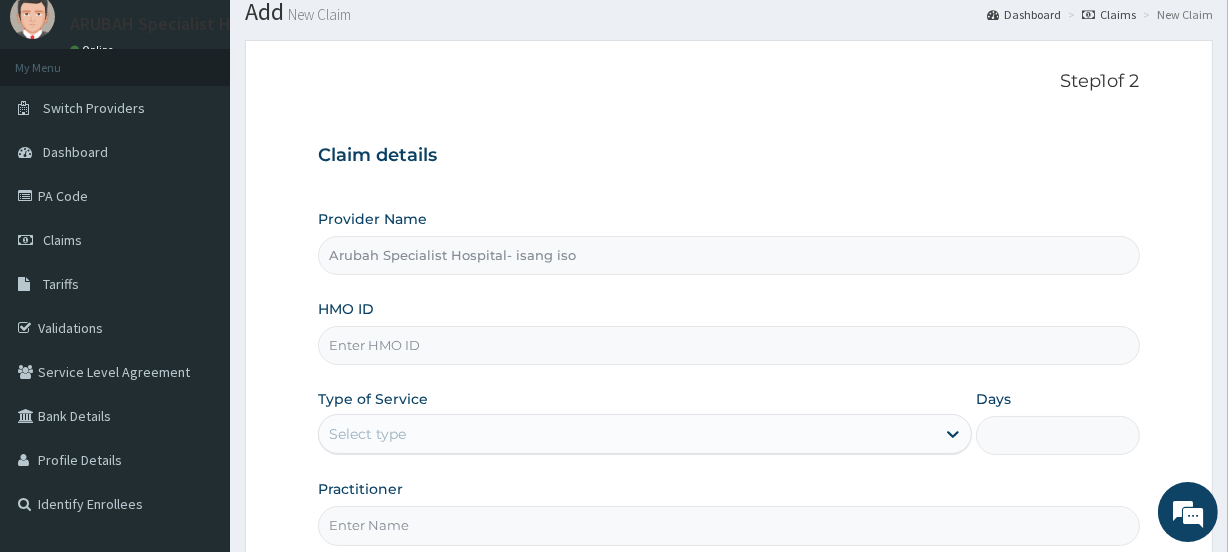 scroll, scrollTop: 64, scrollLeft: 0, axis: vertical 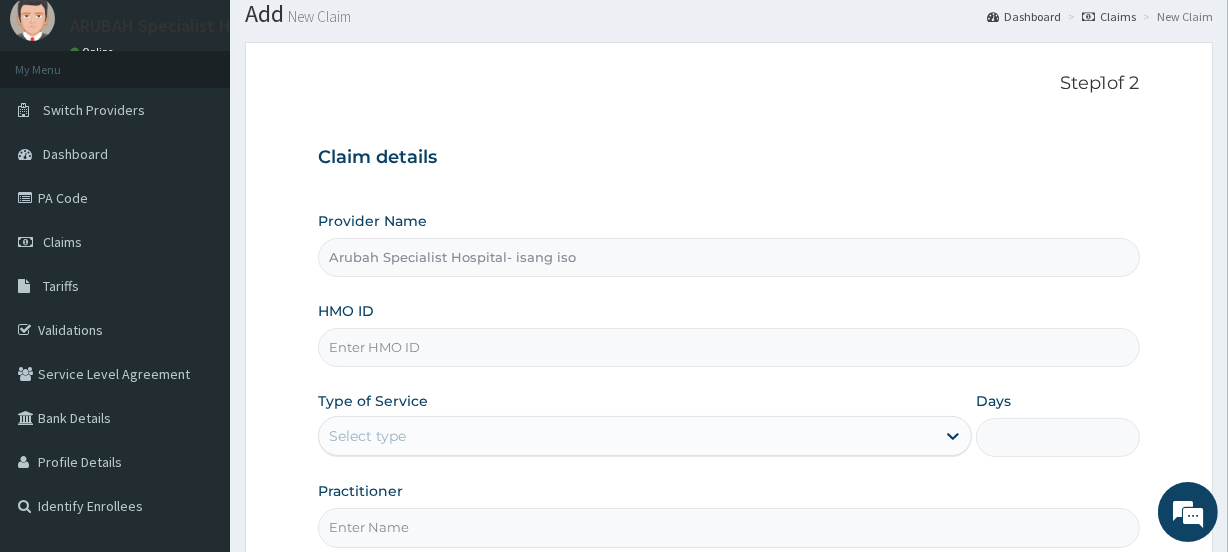 click on "HMO ID" at bounding box center [728, 347] 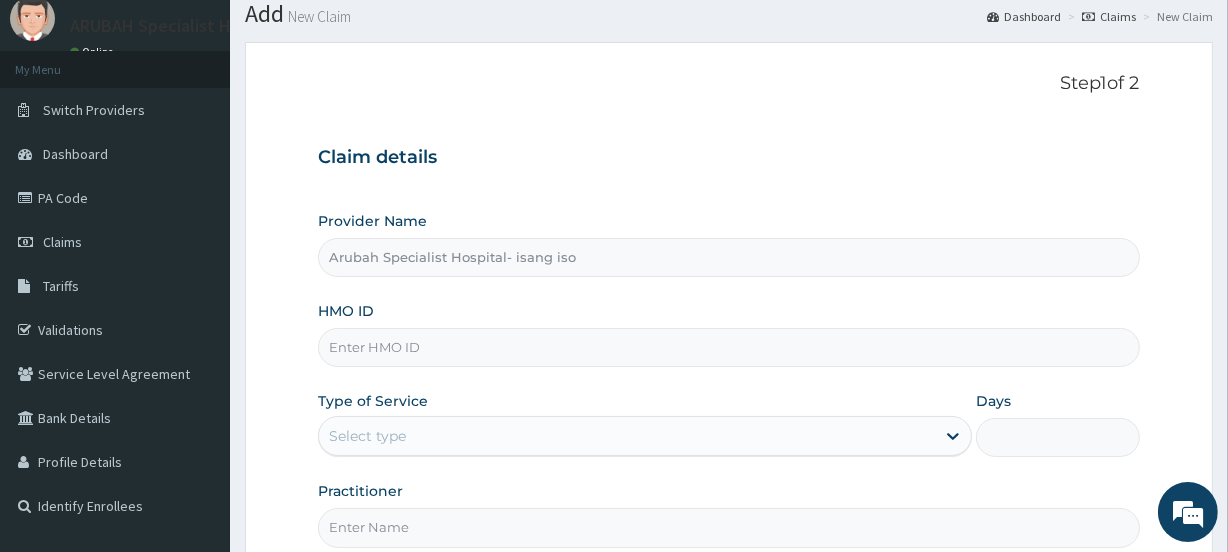 paste on "AES/10049/A" 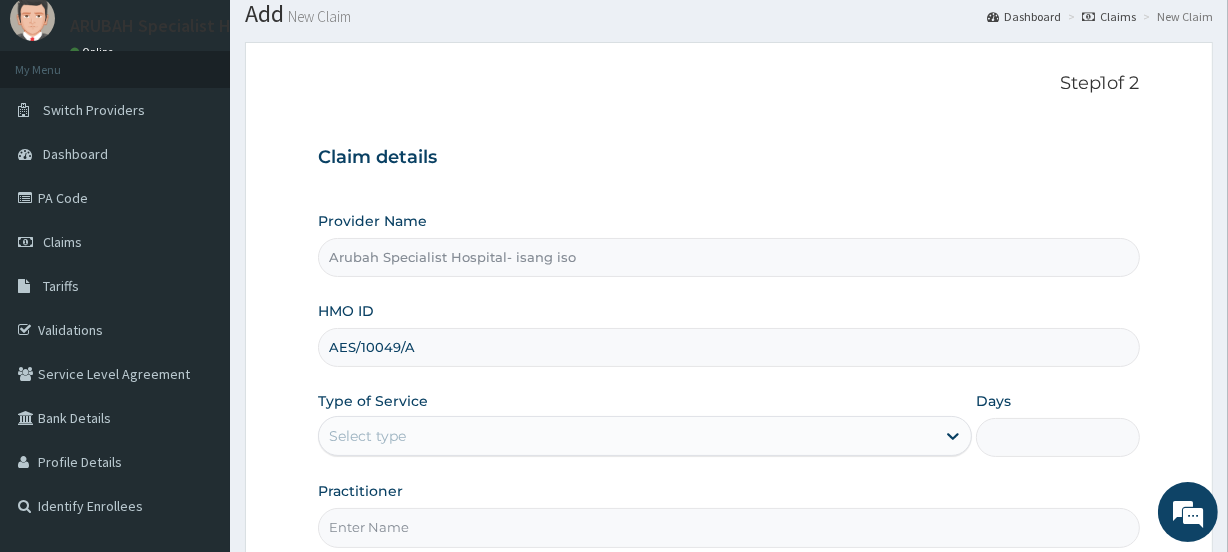 type on "AES/10049/A" 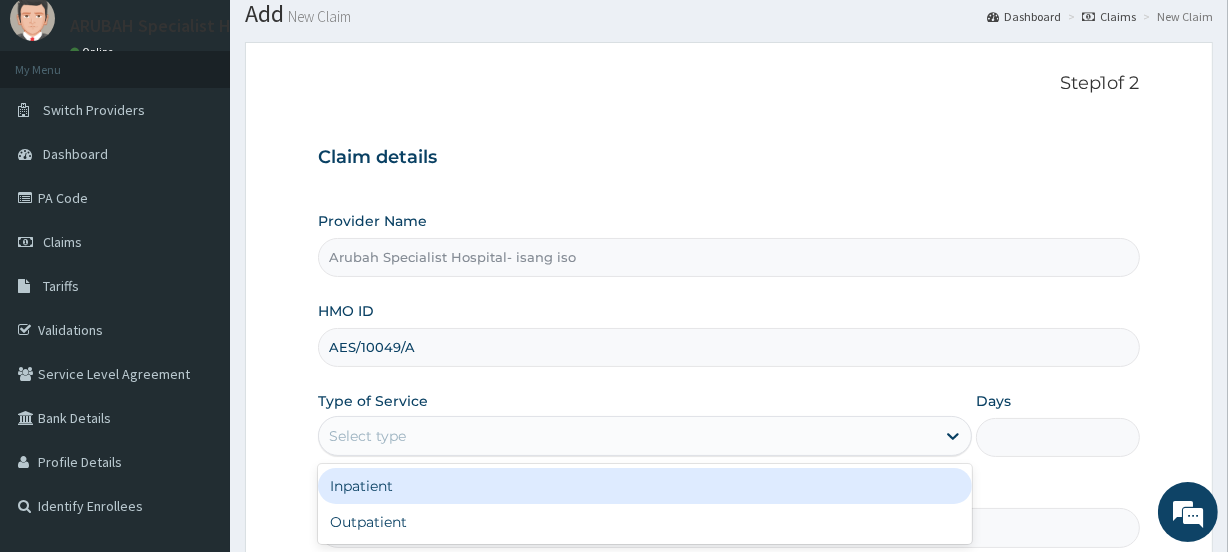 click on "Select type" at bounding box center (627, 436) 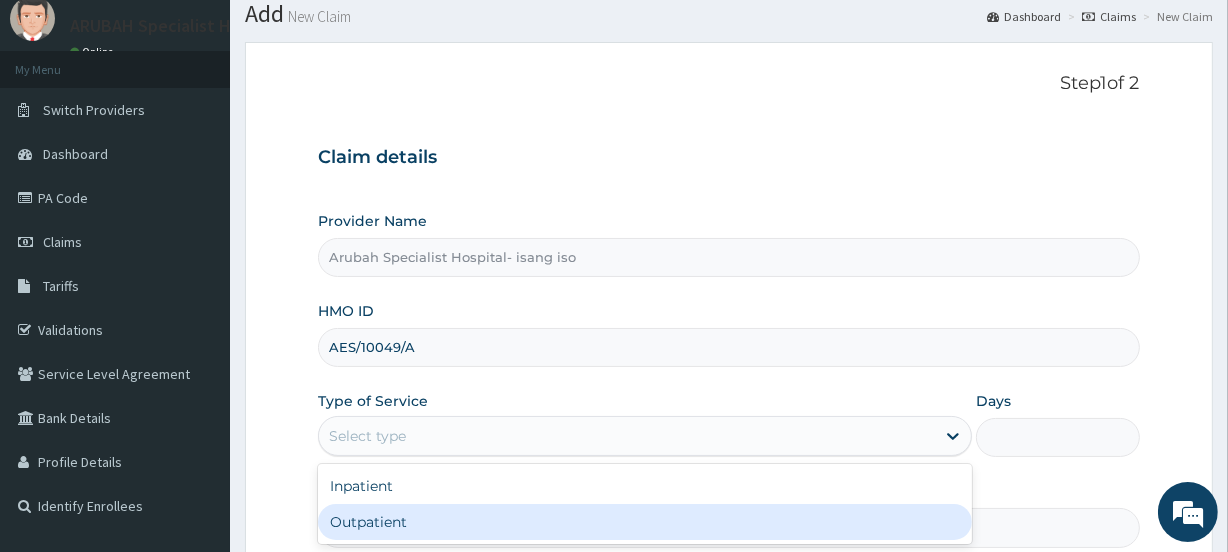 click on "Outpatient" at bounding box center [645, 522] 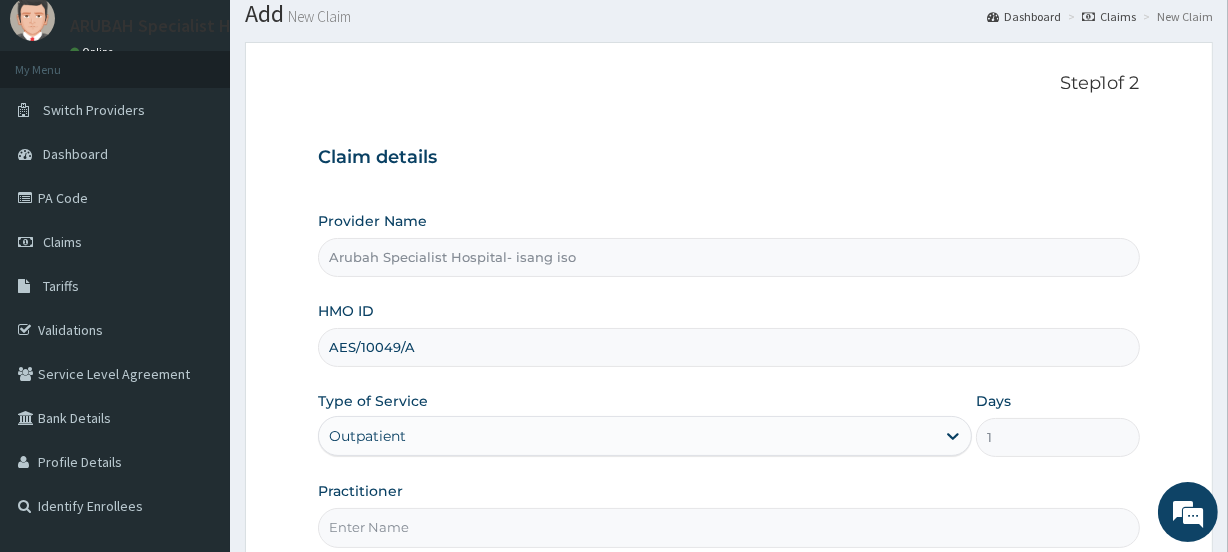 click on "Provider Name Arubah Specialist Hospital- isang iso HMO ID AES/10049/A Type of Service Outpatient Days 1 Practitioner" at bounding box center [728, 379] 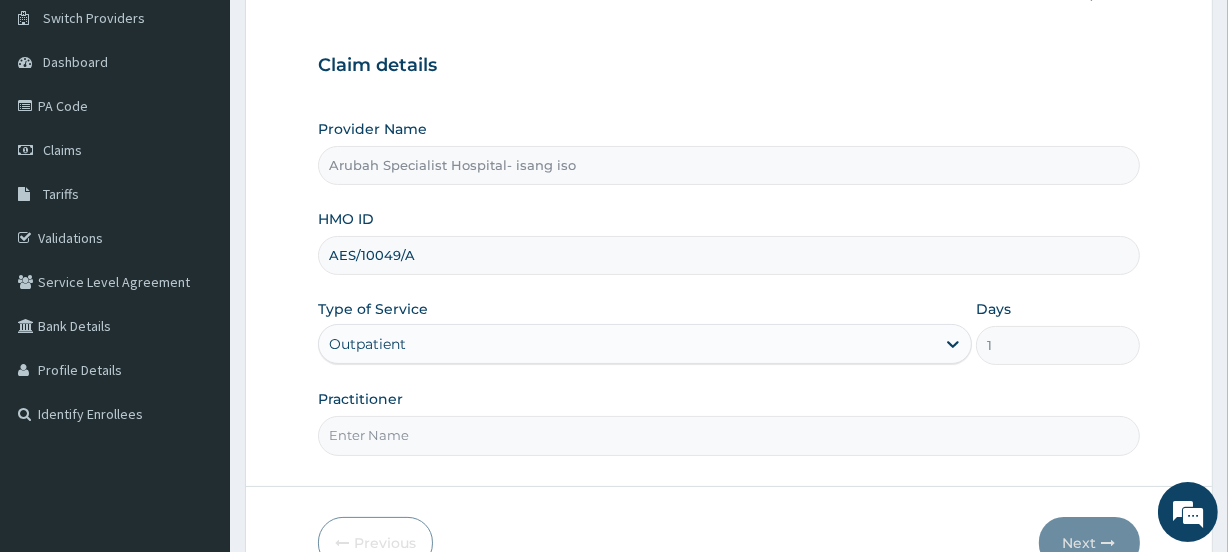 scroll, scrollTop: 188, scrollLeft: 0, axis: vertical 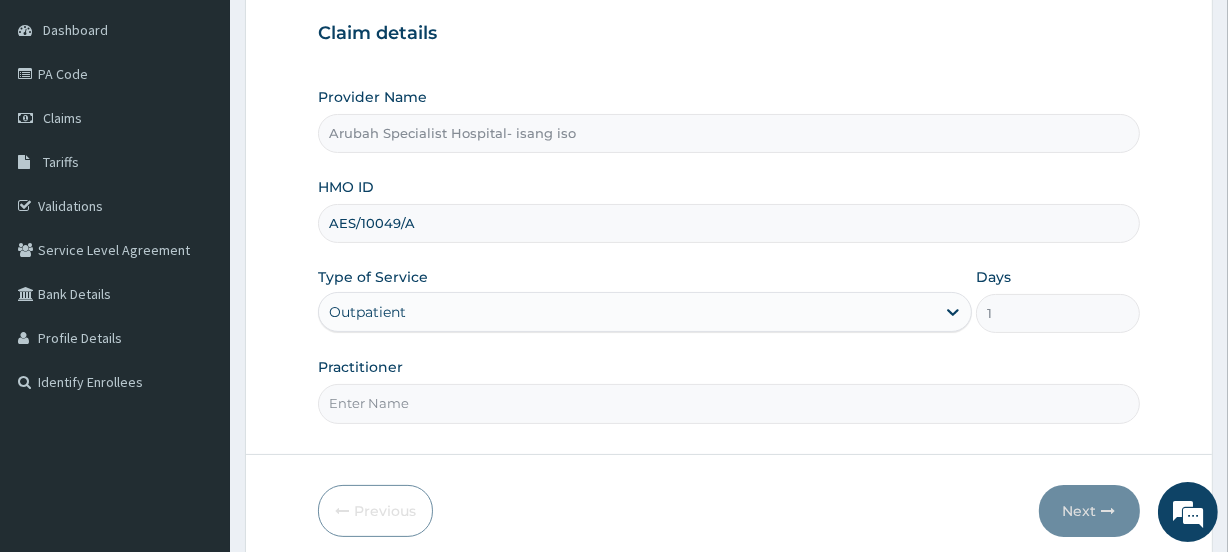 click on "Practitioner" at bounding box center (728, 403) 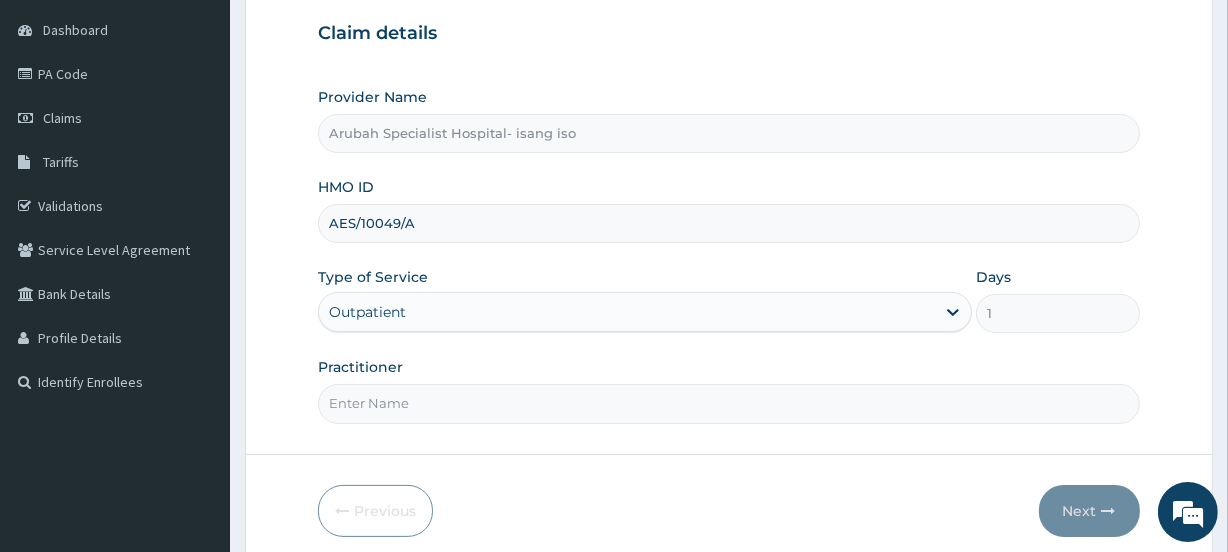 type on "DR UKWEH" 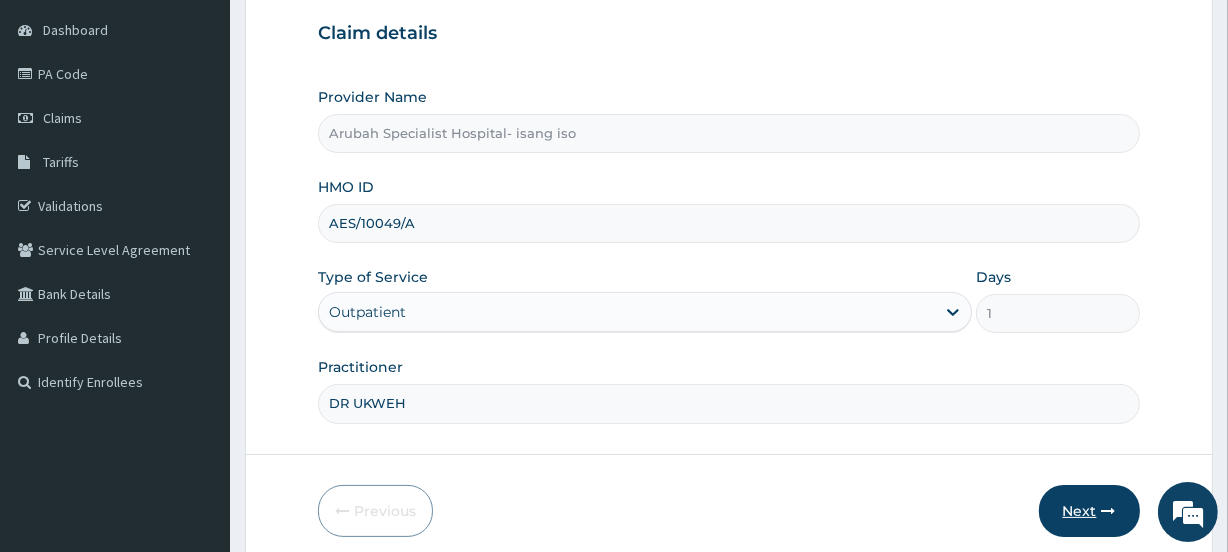 click on "Next" at bounding box center (1089, 511) 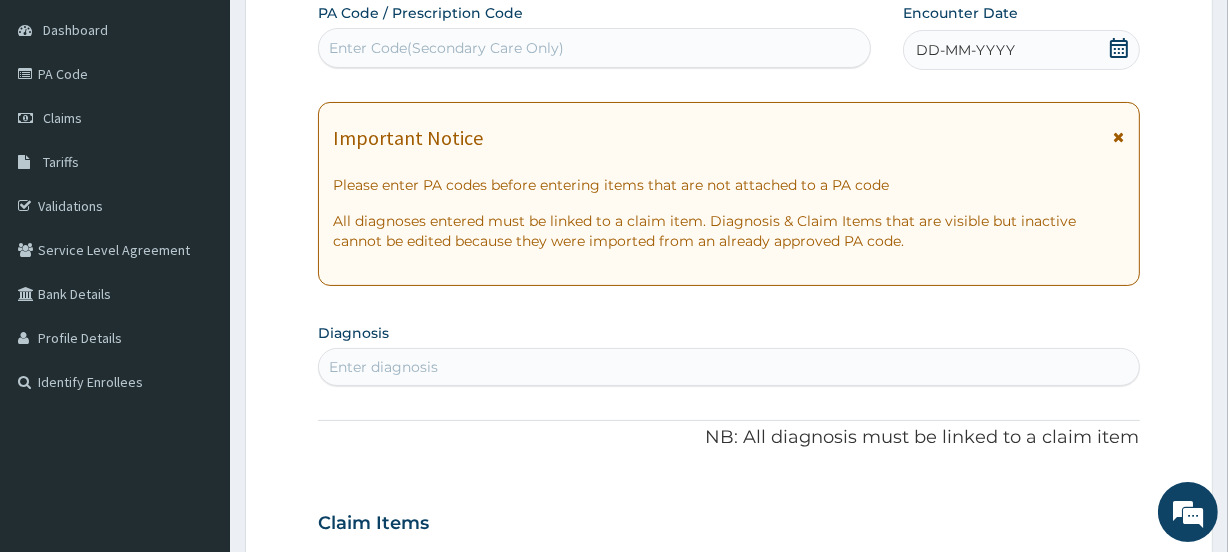 click 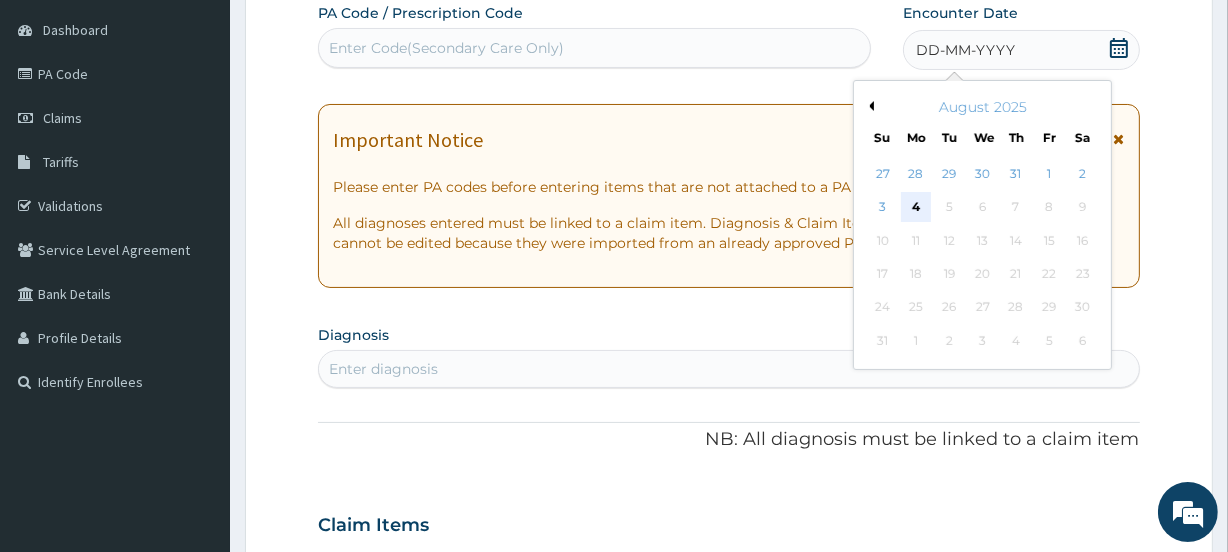 click on "4" at bounding box center [916, 208] 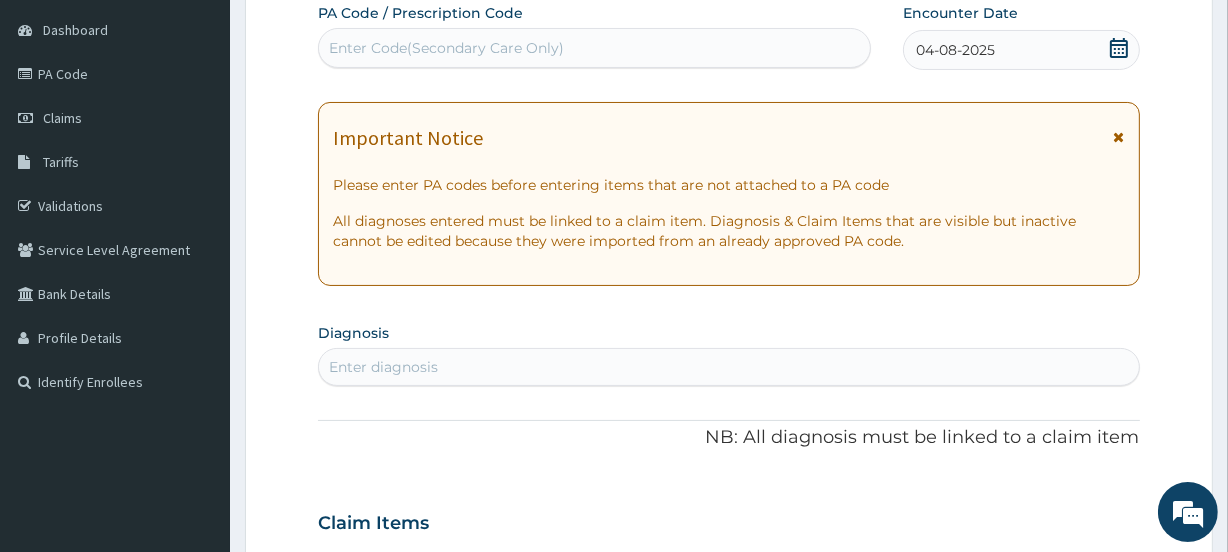 click on "PA Code / Prescription Code Enter Code(Secondary Care Only) Encounter Date 04-08-2025 Important Notice Please enter PA codes before entering items that are not attached to a PA code   All diagnoses entered must be linked to a claim item. Diagnosis & Claim Items that are visible but inactive cannot be edited because they were imported from an already approved PA code. Diagnosis Enter diagnosis NB: All diagnosis must be linked to a claim item Claim Items No claim item Types Select Type Item Select Item Pair Diagnosis Select Diagnosis Unit Price 0 Add Comment" at bounding box center [728, 520] 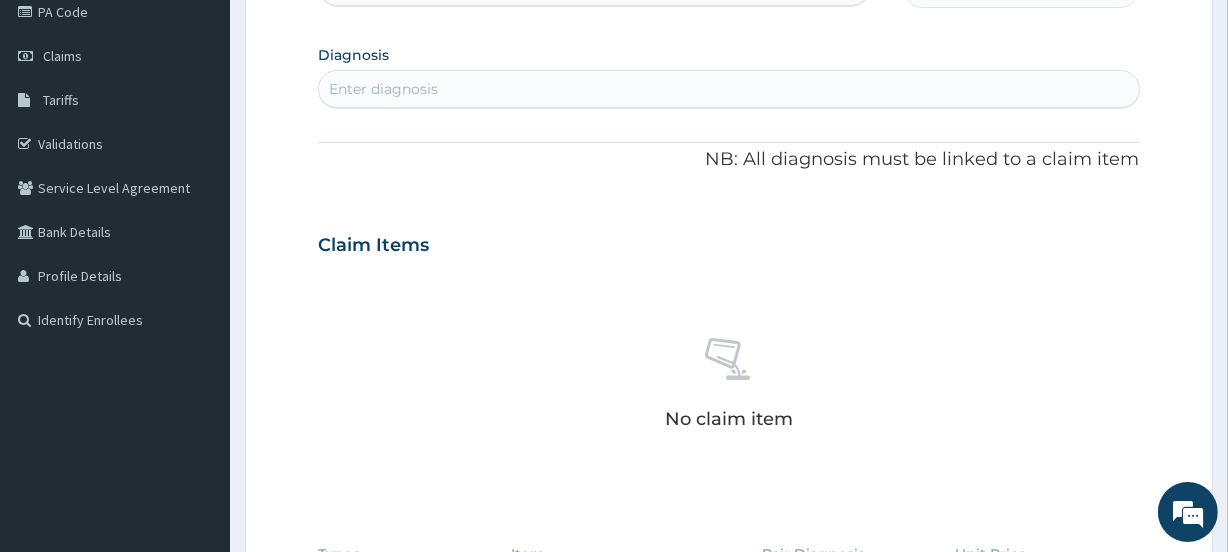 scroll, scrollTop: 256, scrollLeft: 0, axis: vertical 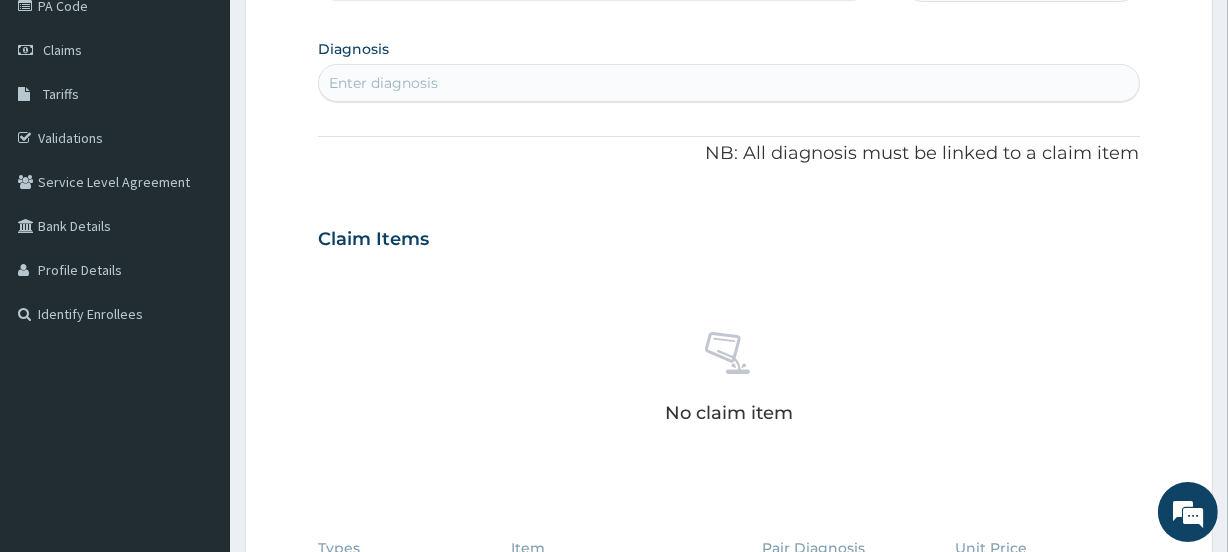 click on "Enter diagnosis" at bounding box center [728, 83] 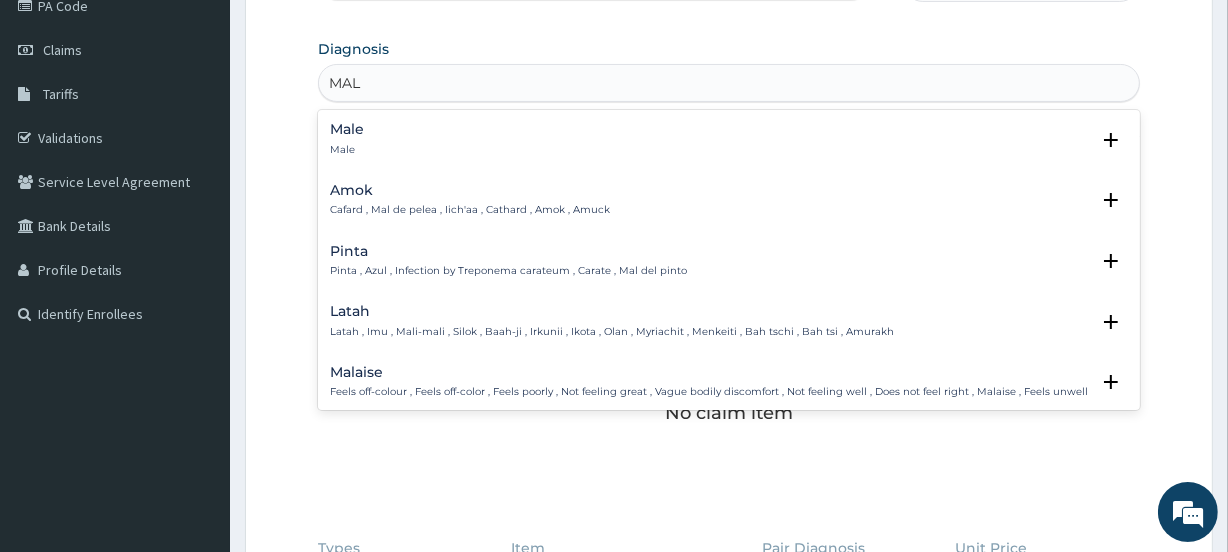 type on "MALA" 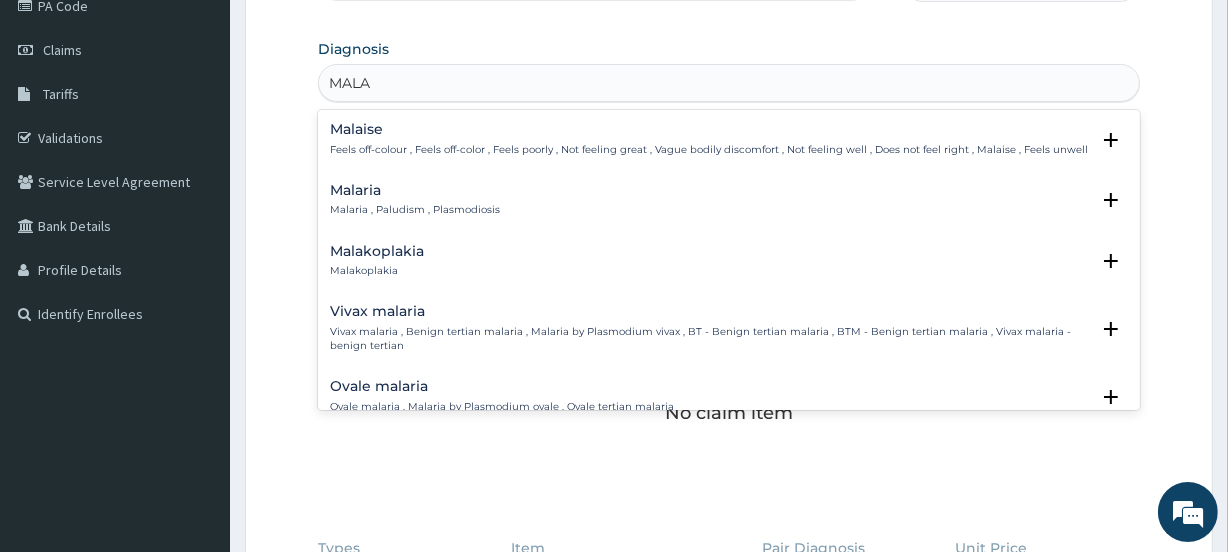click on "Malaria , Paludism , Plasmodiosis" at bounding box center [415, 210] 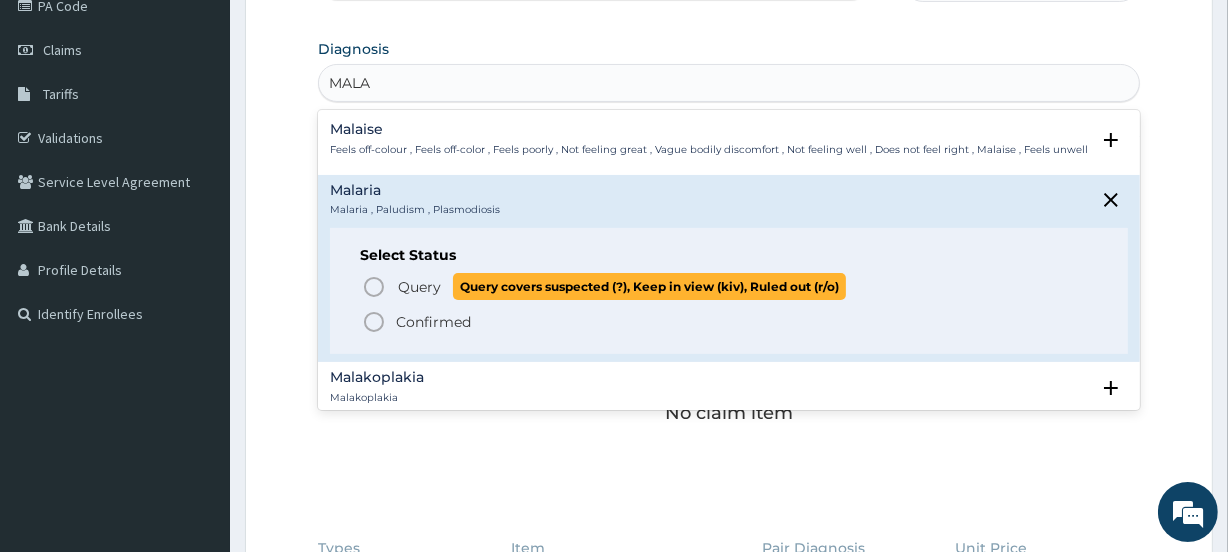 click 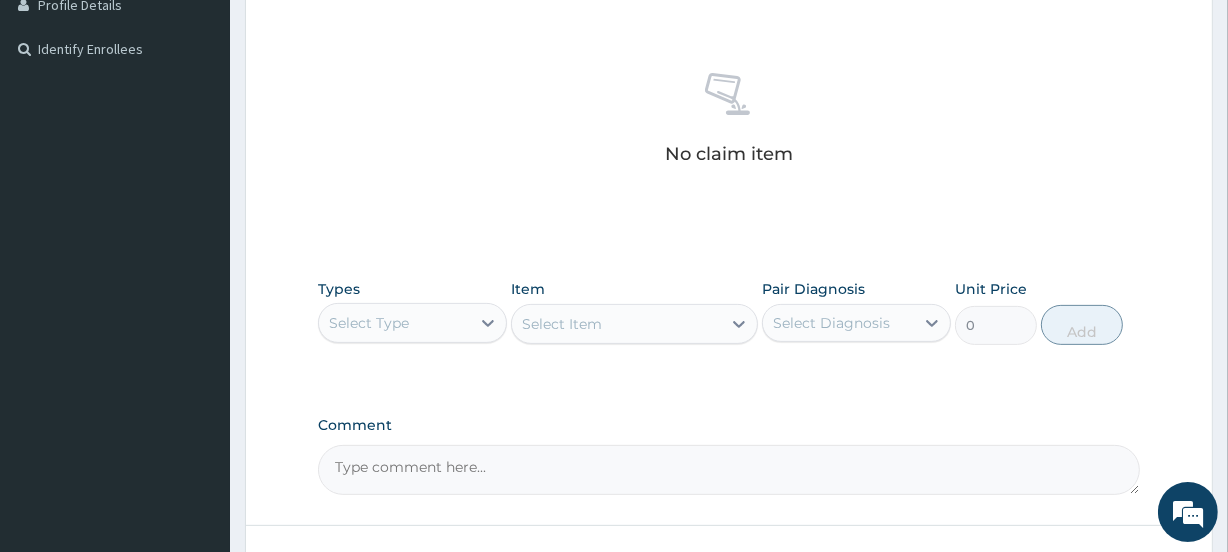 scroll, scrollTop: 569, scrollLeft: 0, axis: vertical 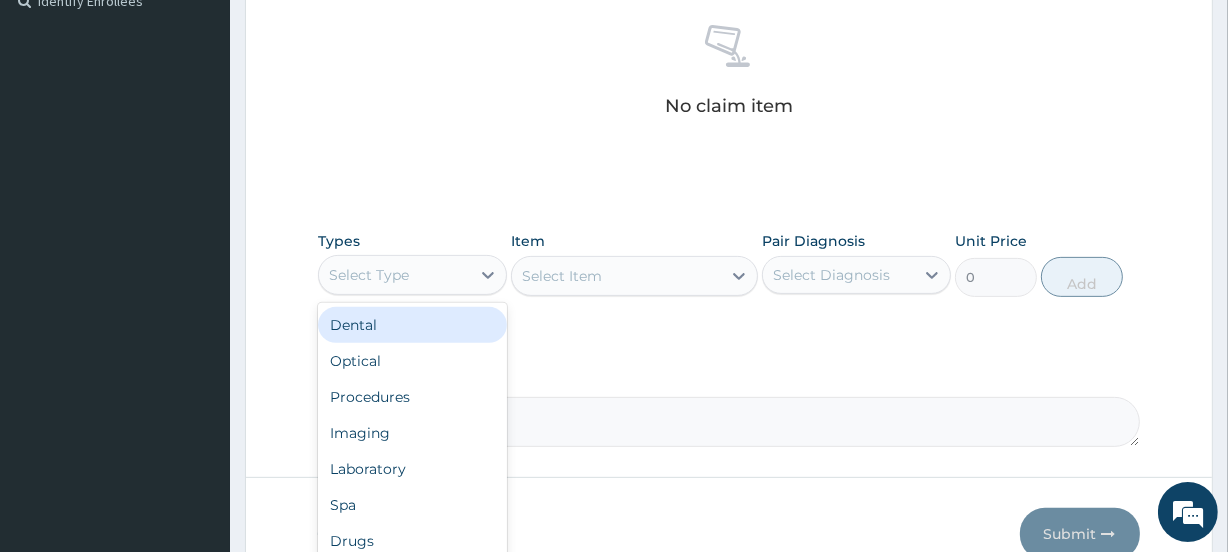 click on "Select Type" at bounding box center [394, 275] 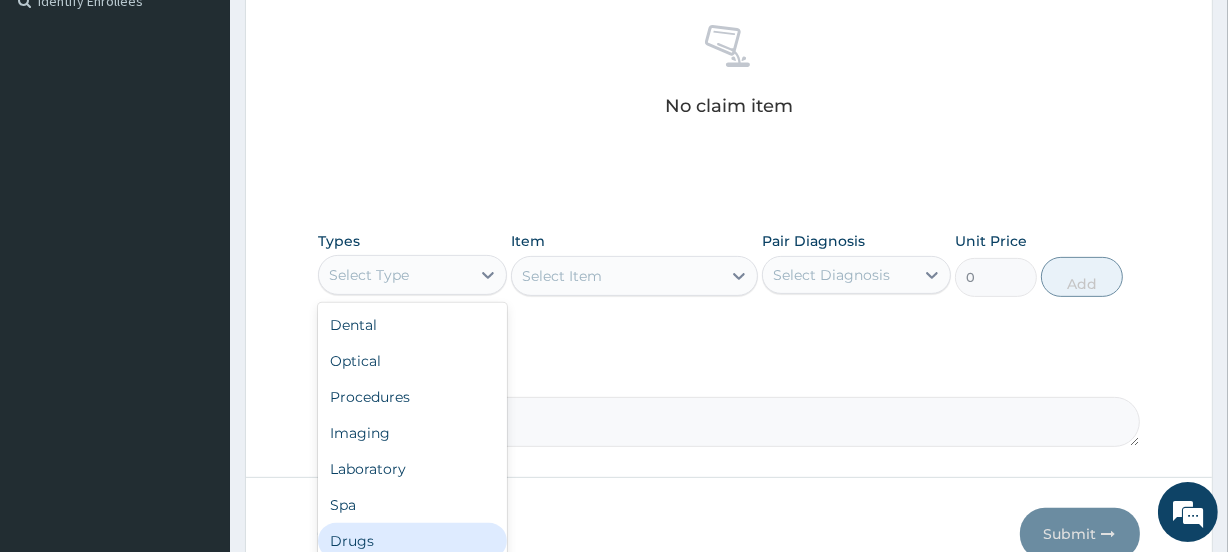 click on "Drugs" at bounding box center [412, 541] 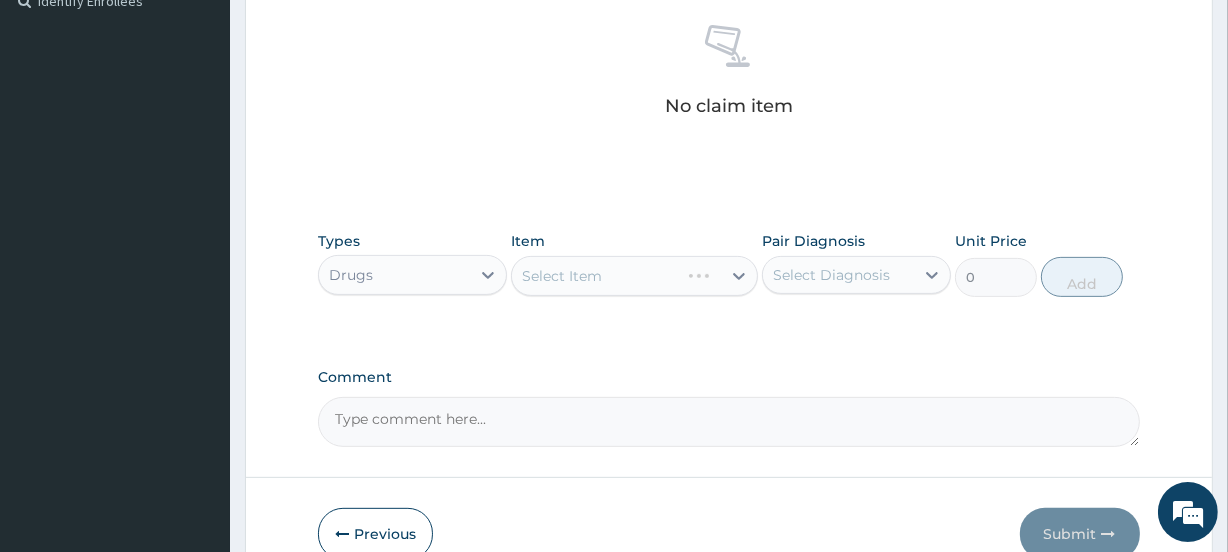 click on "Comment" at bounding box center [728, 377] 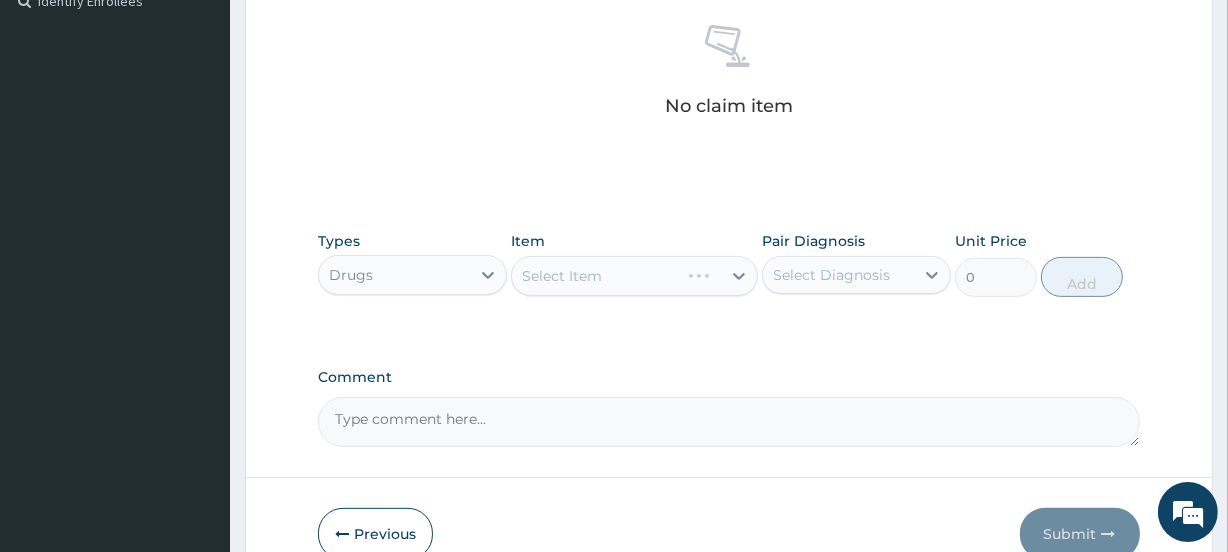 click on "Comment" at bounding box center (728, 422) 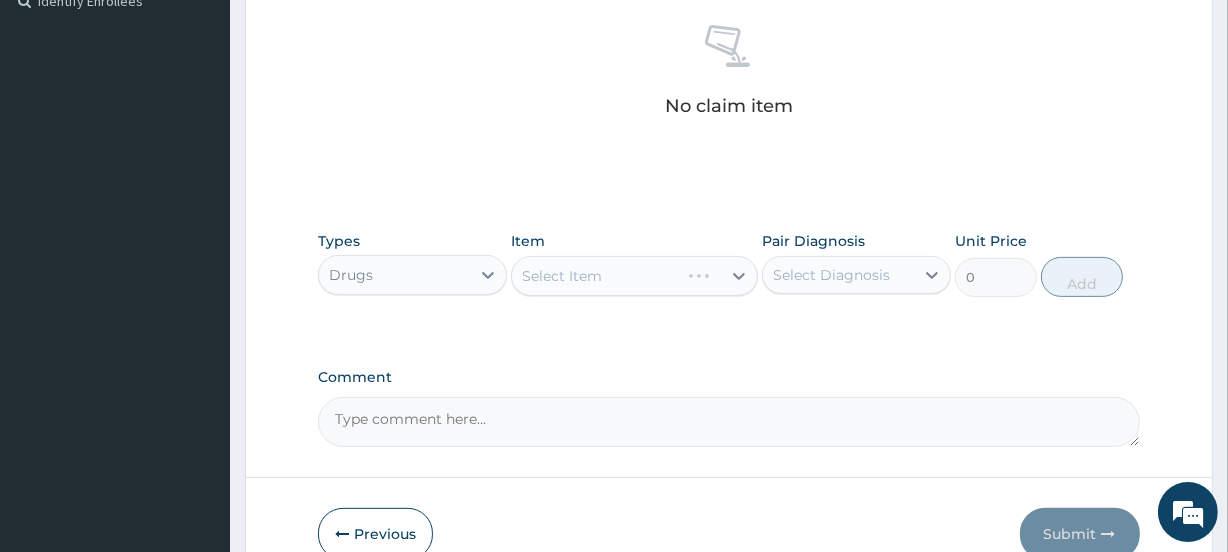 click on "Select Item" at bounding box center (634, 276) 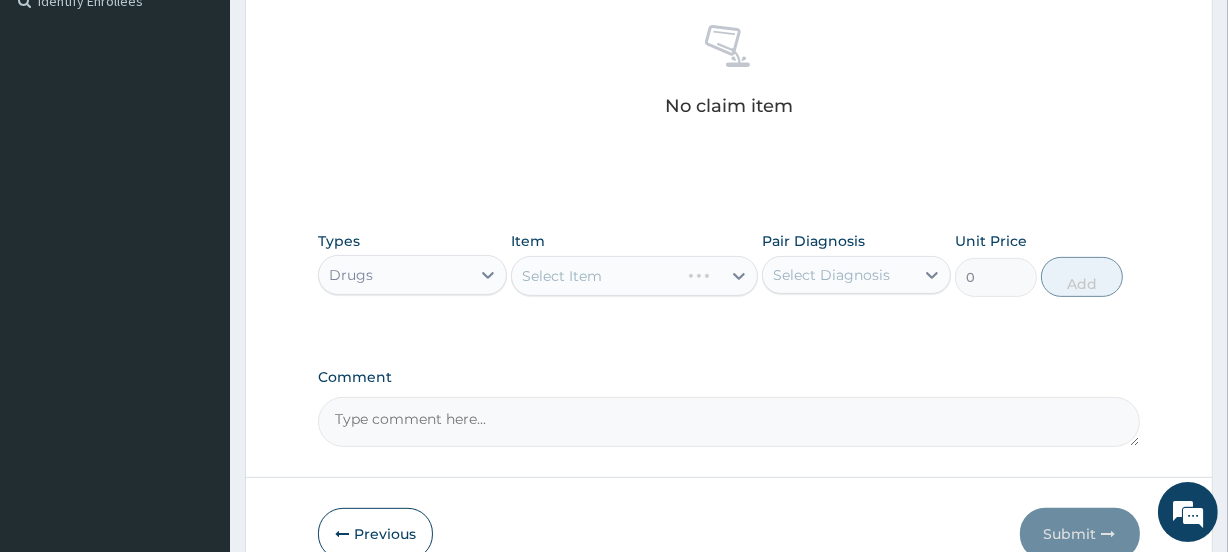 click on "Select Item" at bounding box center [595, 276] 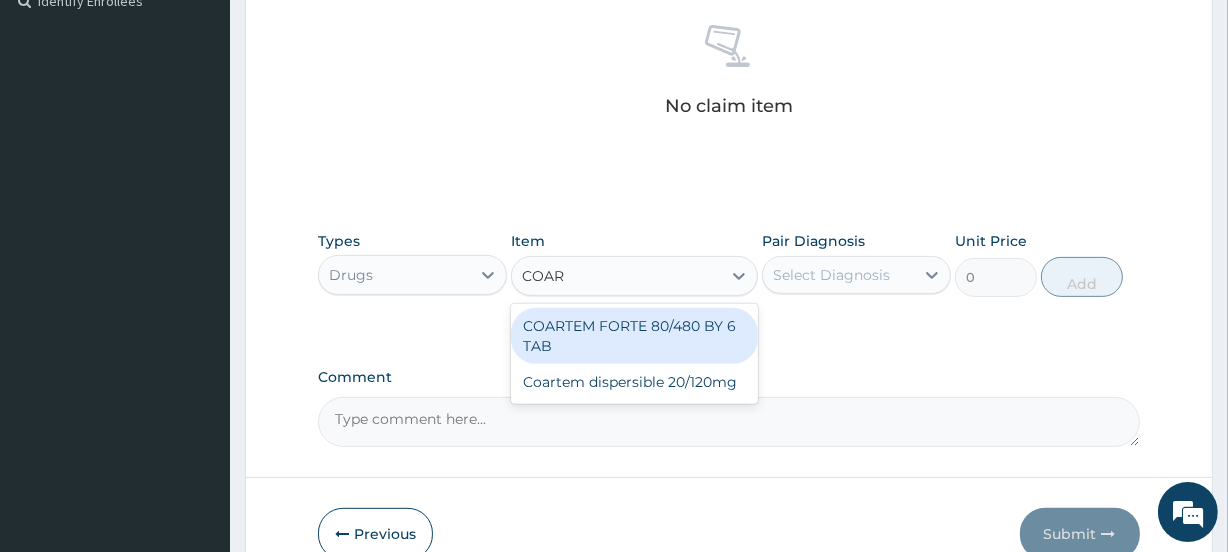 type on "COART" 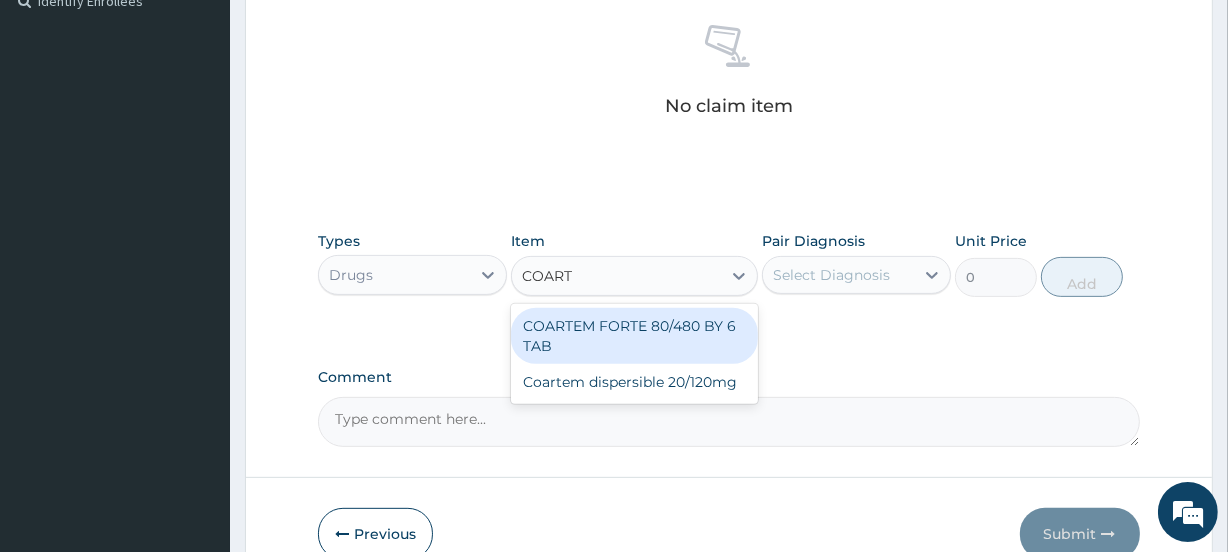 click on "COARTEM FORTE 80/480 BY 6 TAB" at bounding box center [634, 336] 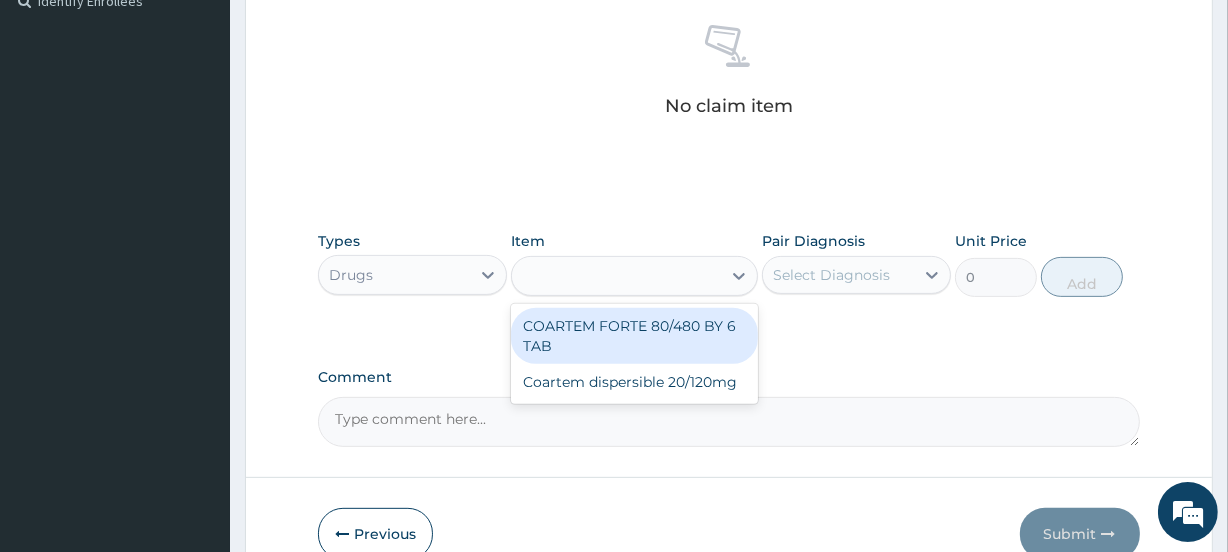 type on "501.6" 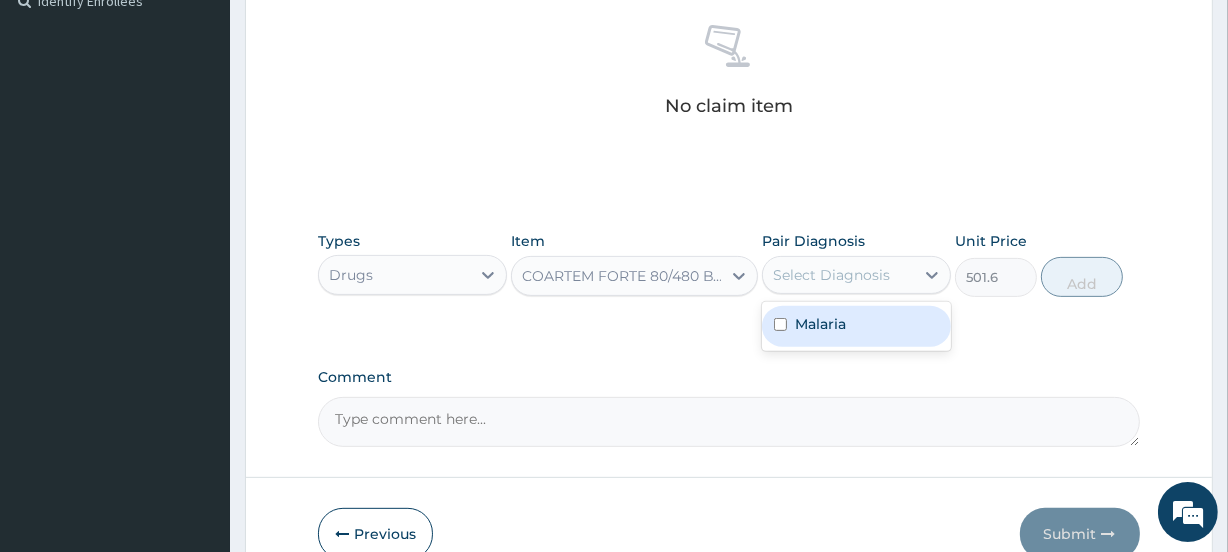 click on "Select Diagnosis" at bounding box center [831, 275] 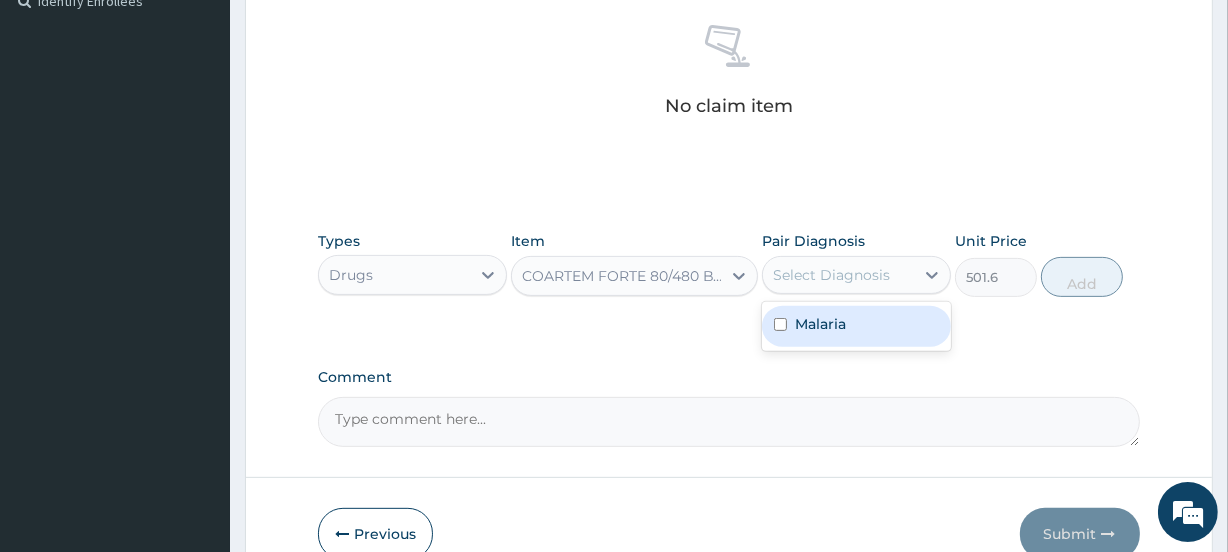 click at bounding box center (780, 324) 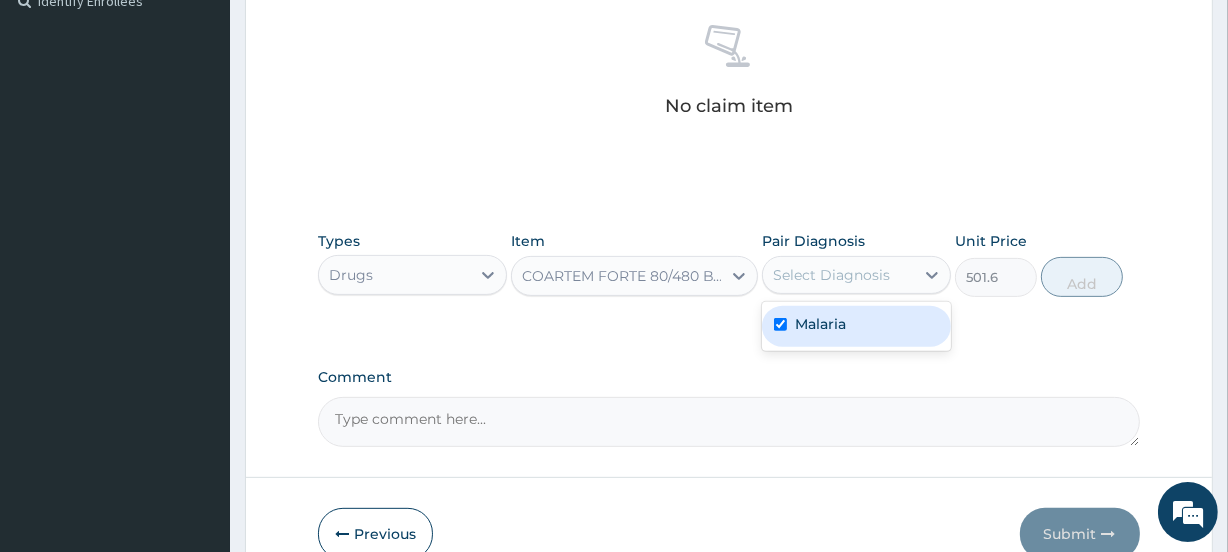 checkbox on "true" 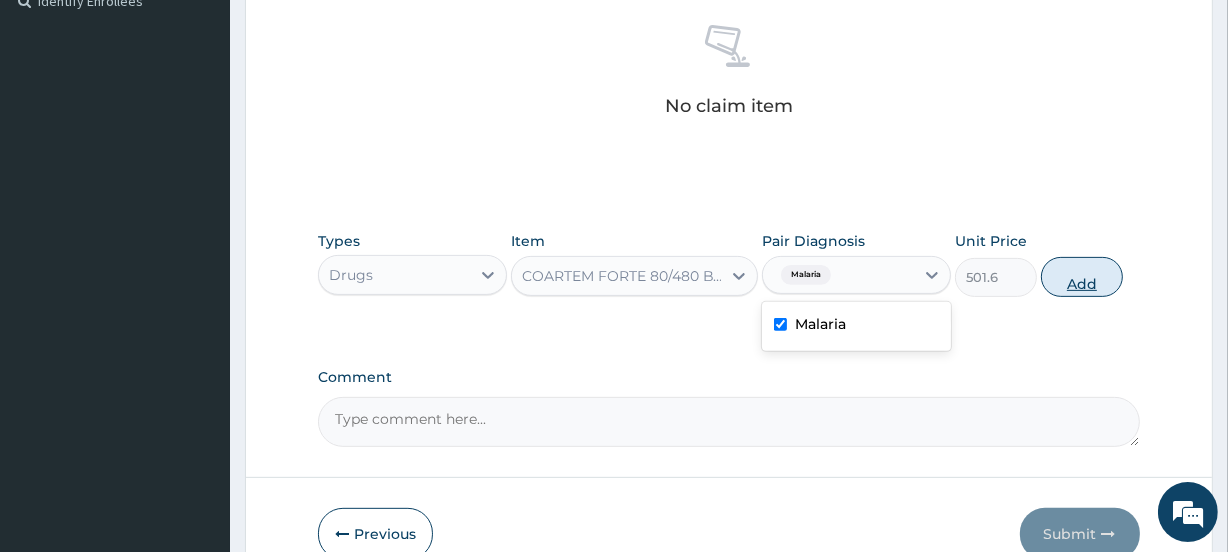 click on "Add" at bounding box center [1082, 277] 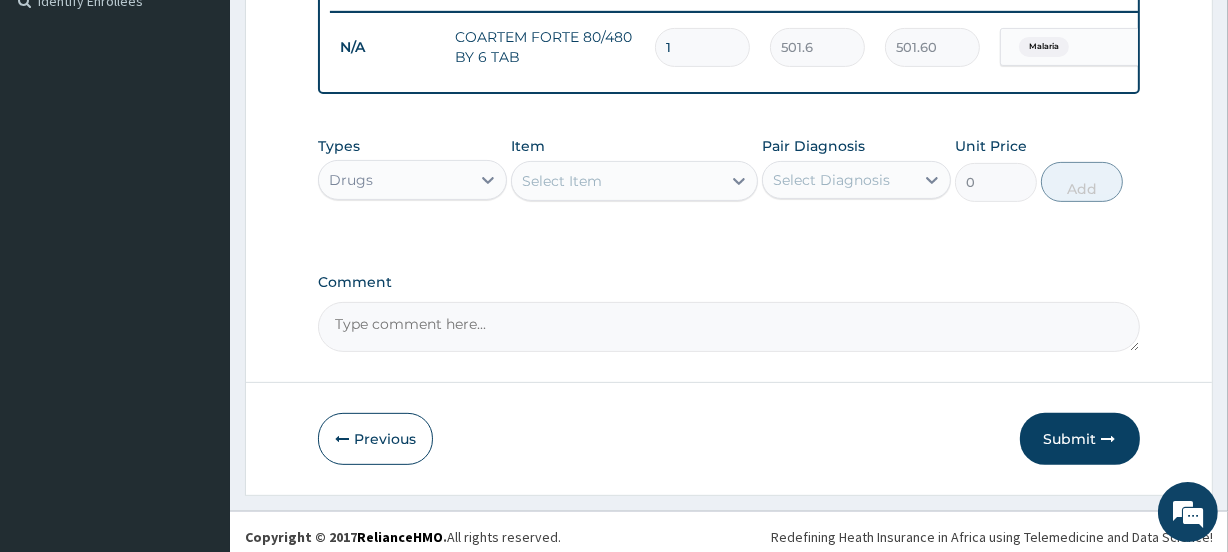 type 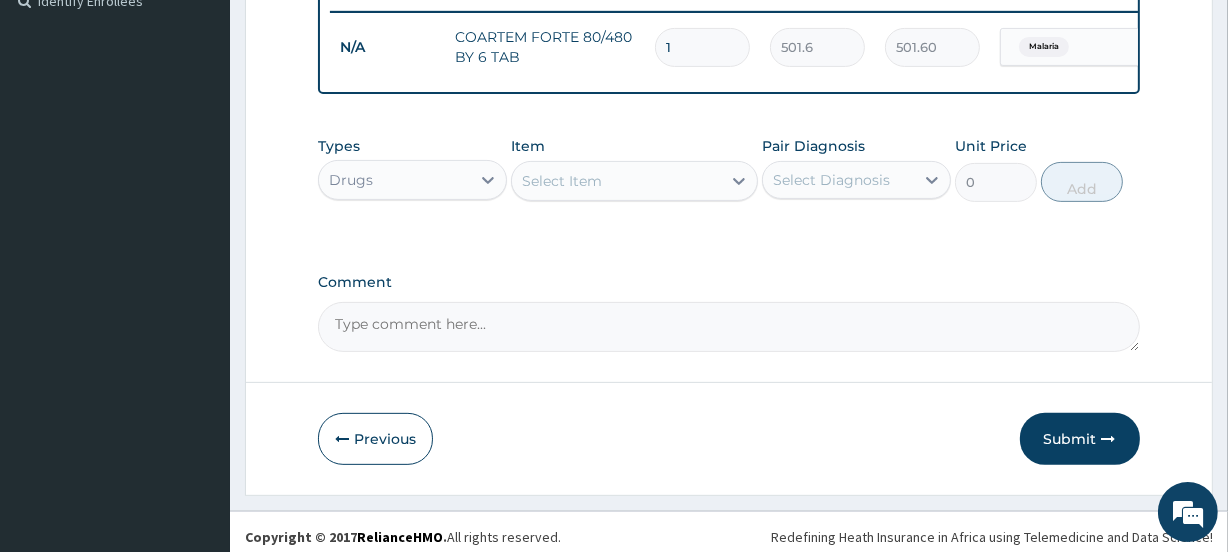 type on "0.00" 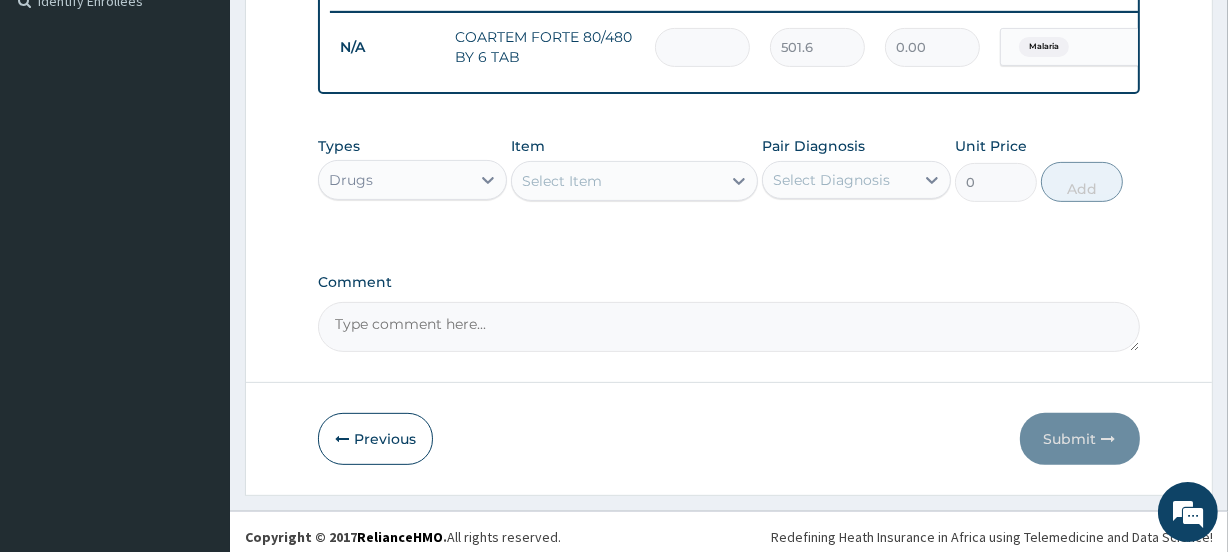 type on "6" 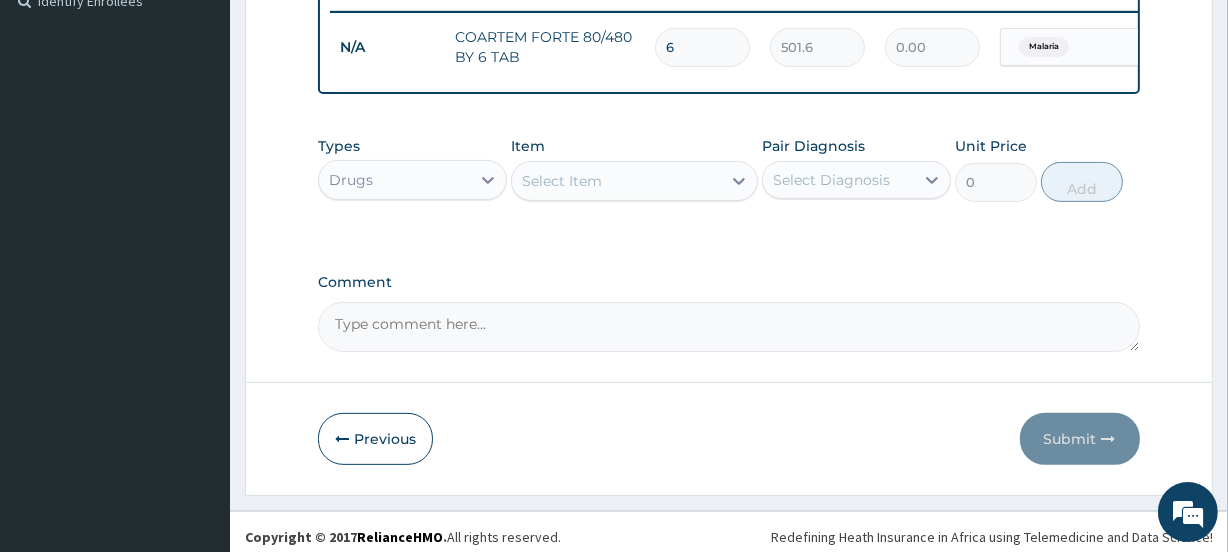 type on "3009.60" 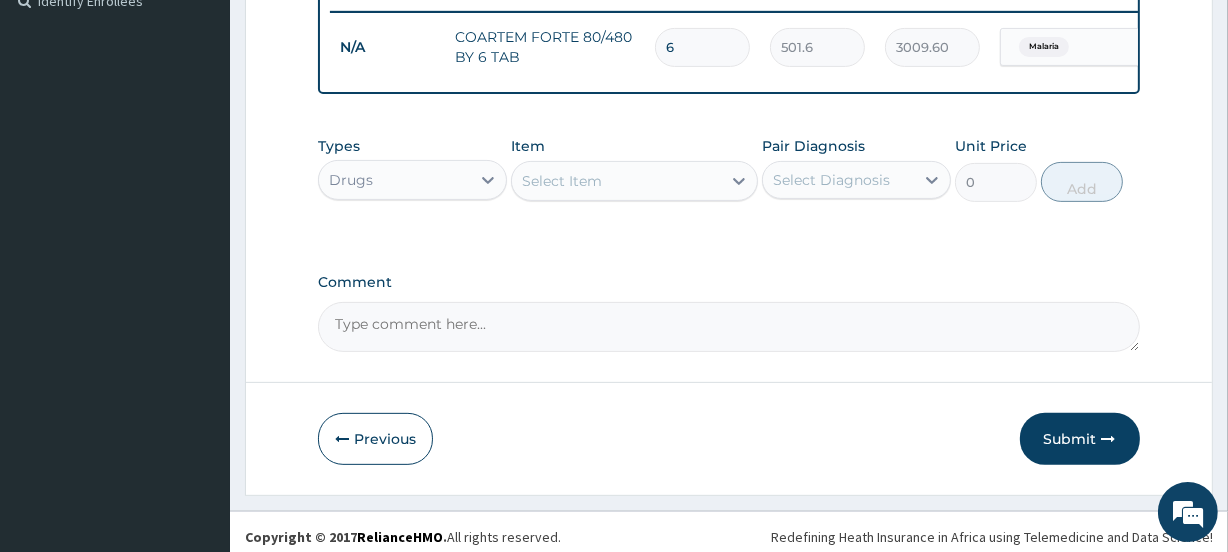 type on "6" 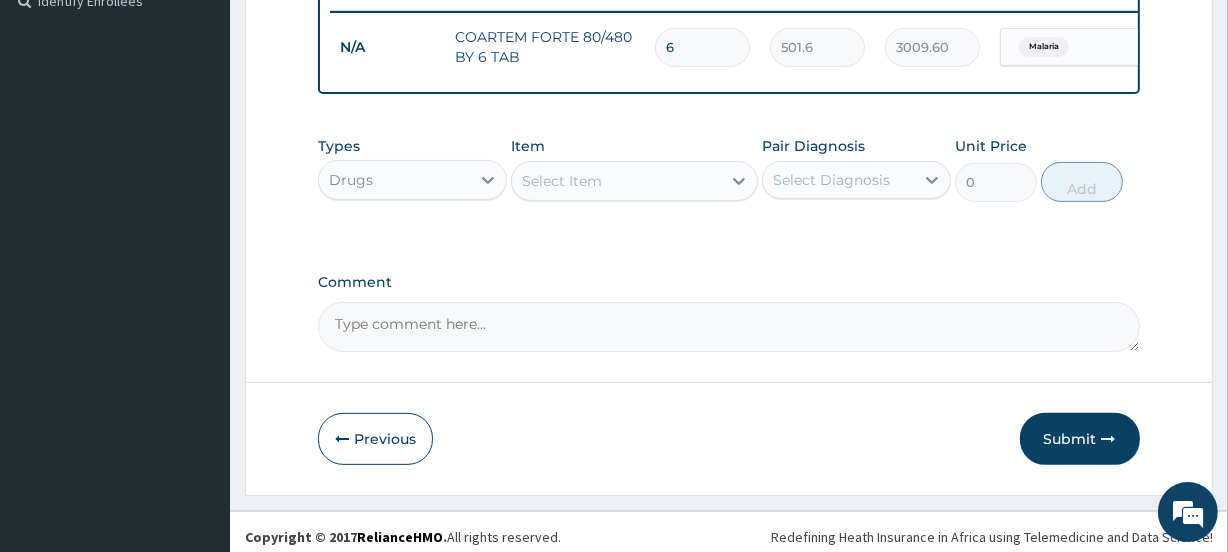 click on "N/A COARTEM FORTE 80/480 BY 6 TAB 6 501.6 3009.60 Malaria Delete" at bounding box center [820, 47] 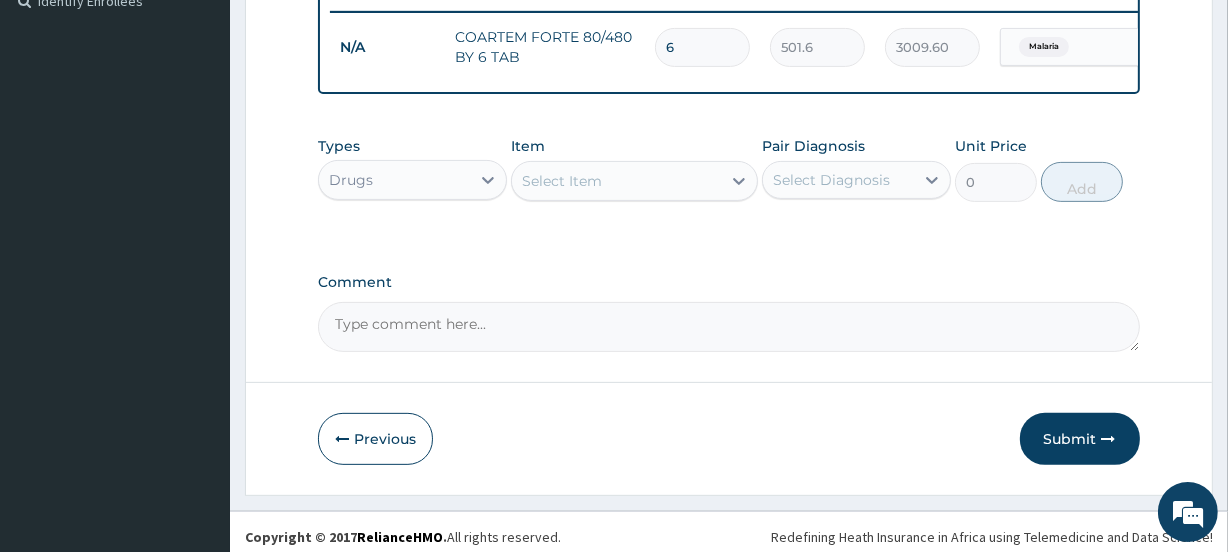 click on "Item Select Item" at bounding box center [634, 169] 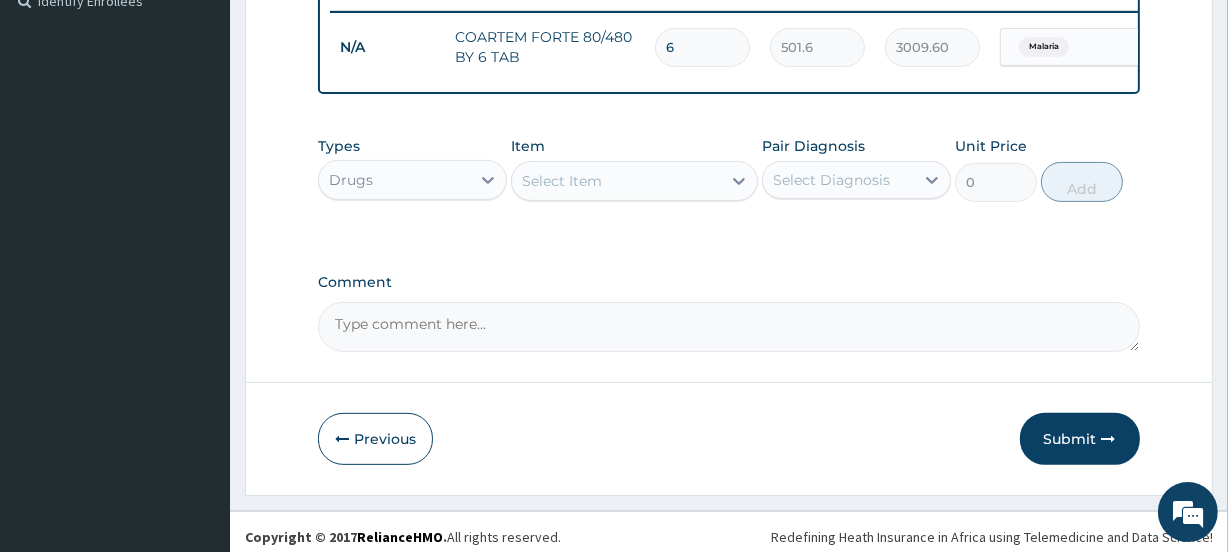 click on "Select Item" at bounding box center (616, 181) 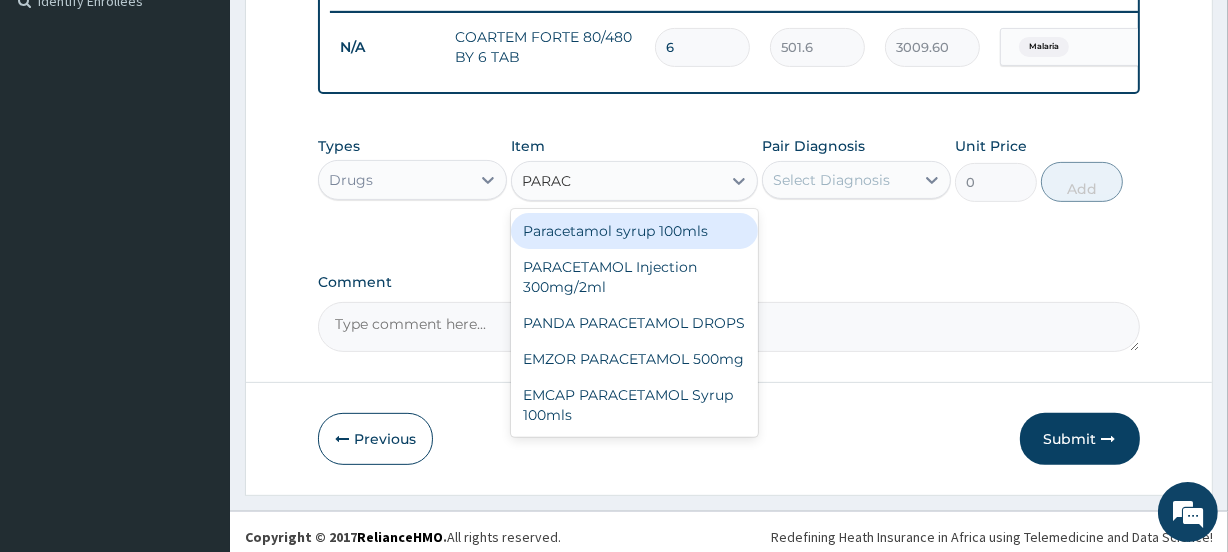type on "PARACE" 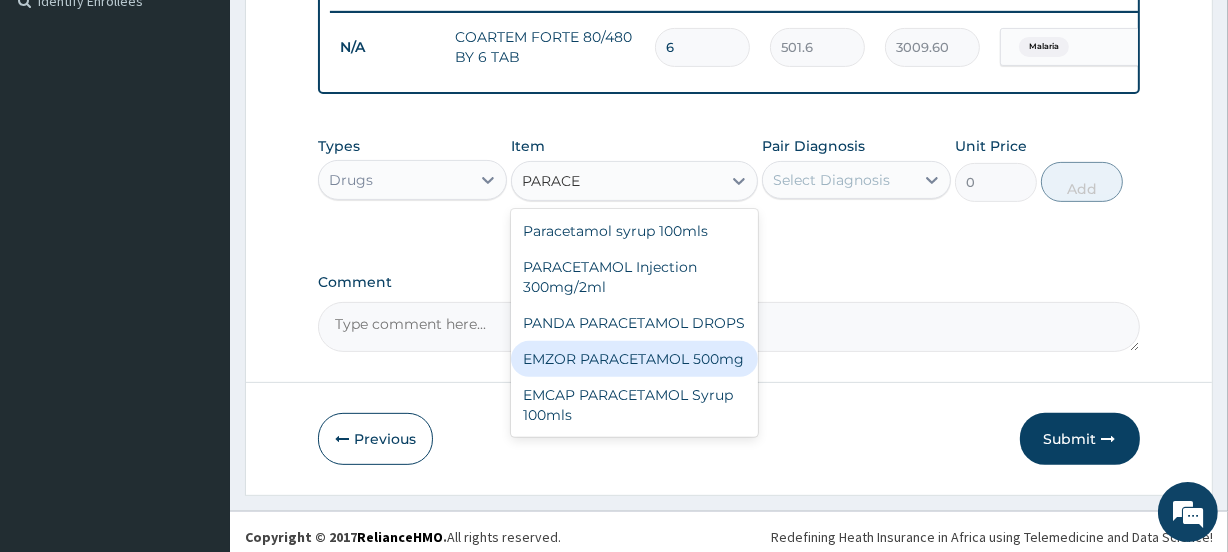 click on "EMZOR PARACETAMOL 500mg" at bounding box center (634, 359) 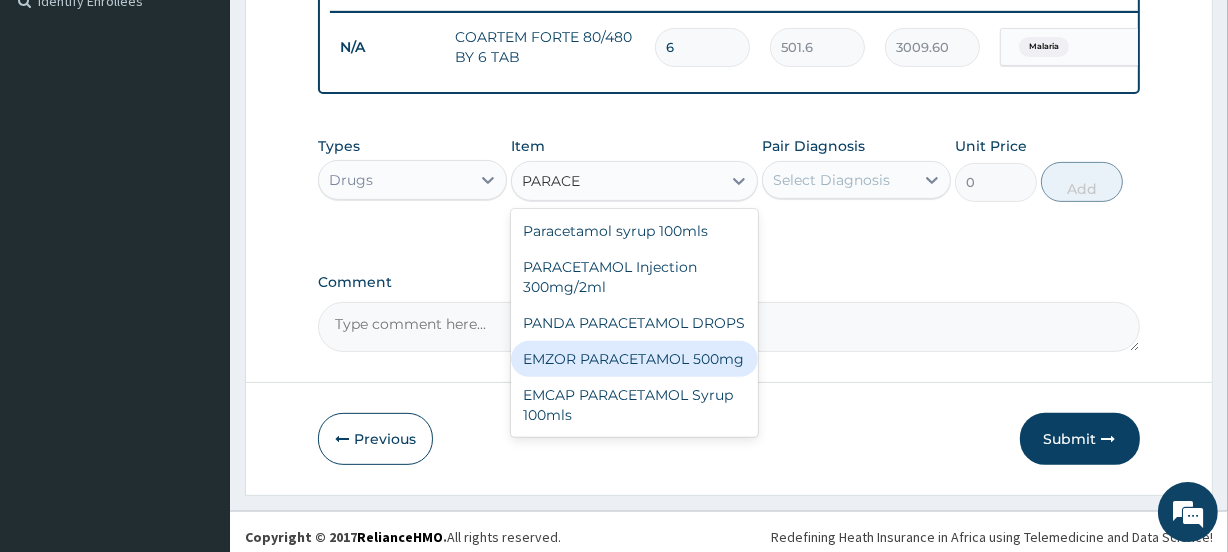 type 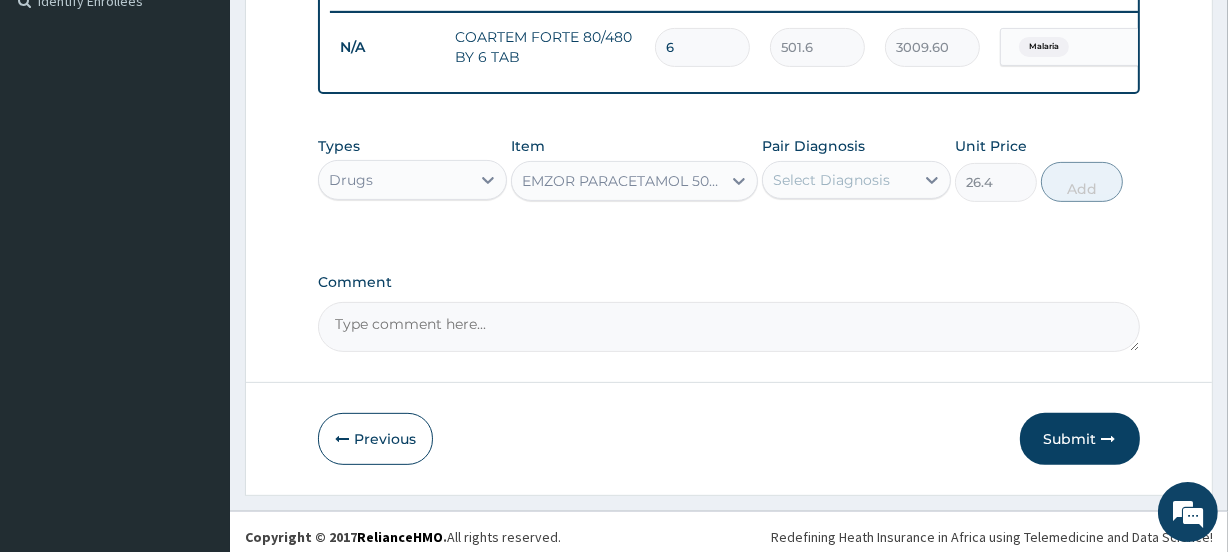 click on "Select Diagnosis" at bounding box center (838, 180) 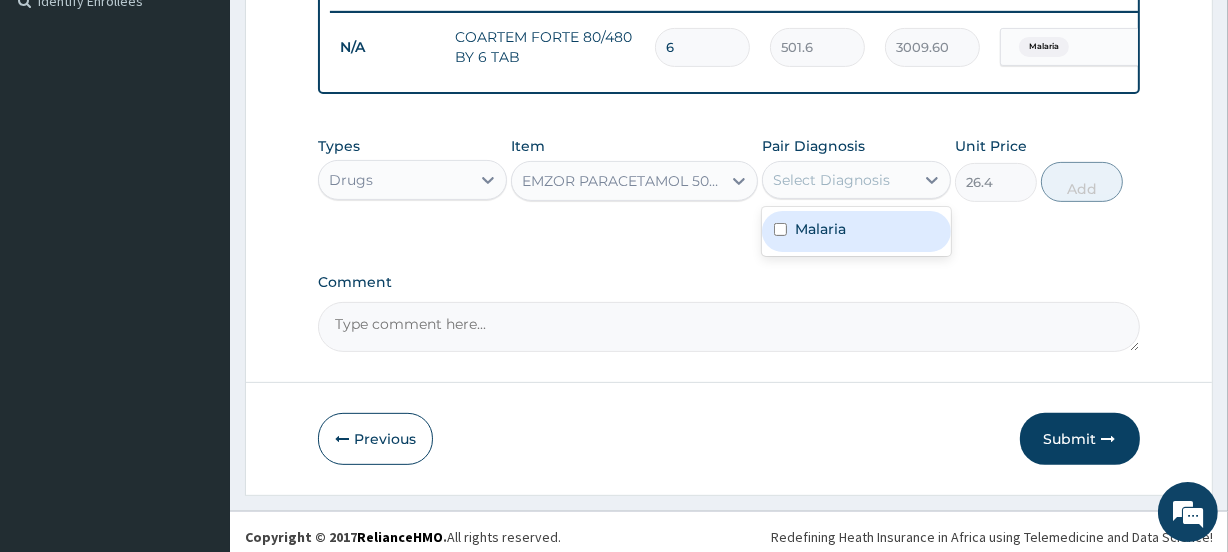 click on "Malaria" at bounding box center [820, 229] 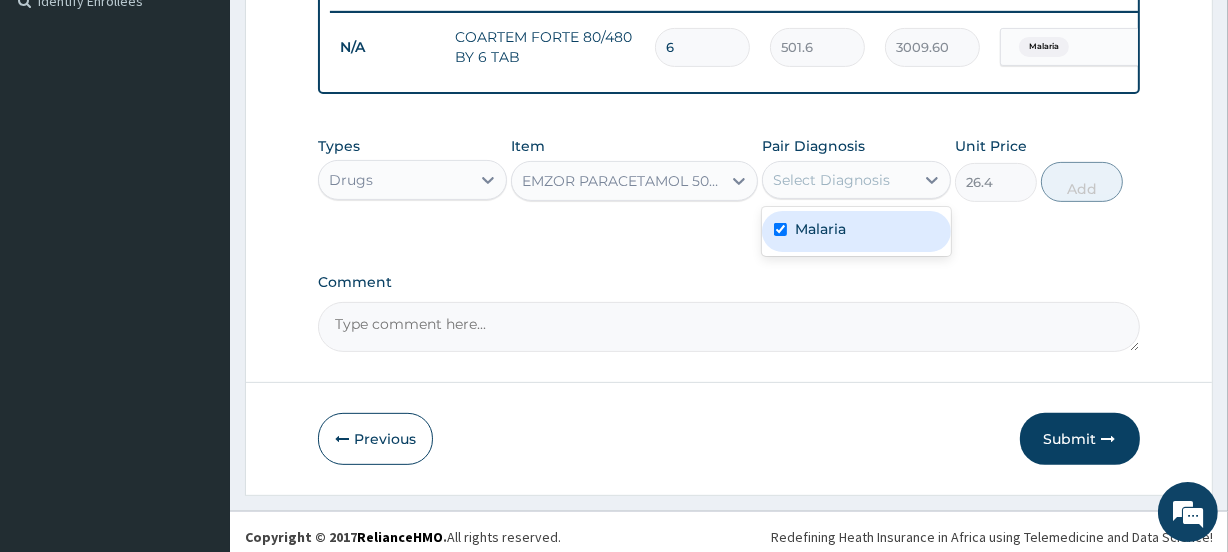 checkbox on "true" 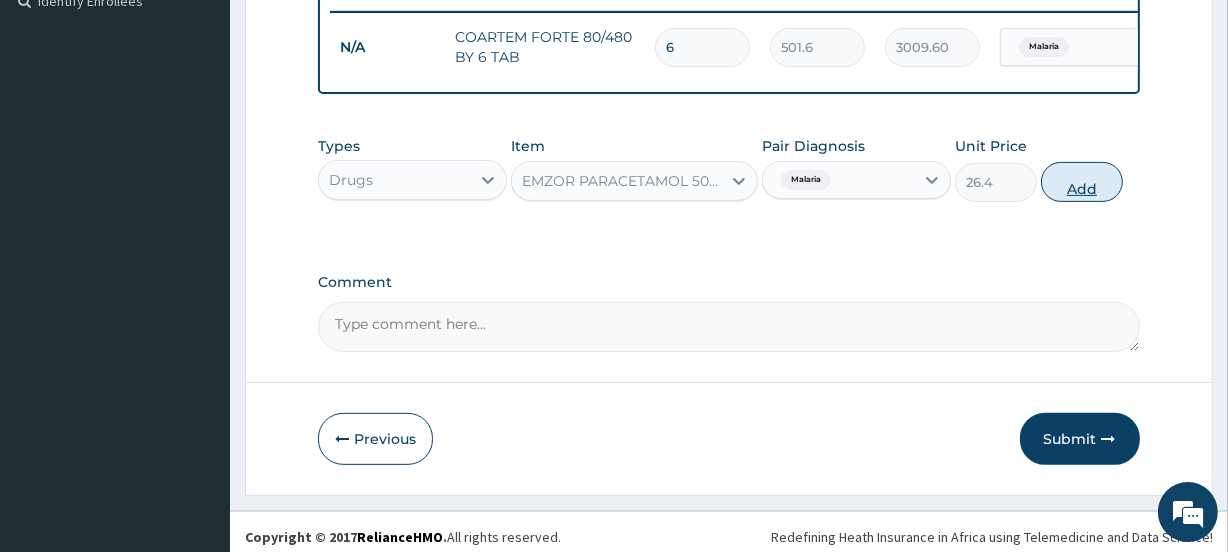 click on "Add" at bounding box center [1082, 182] 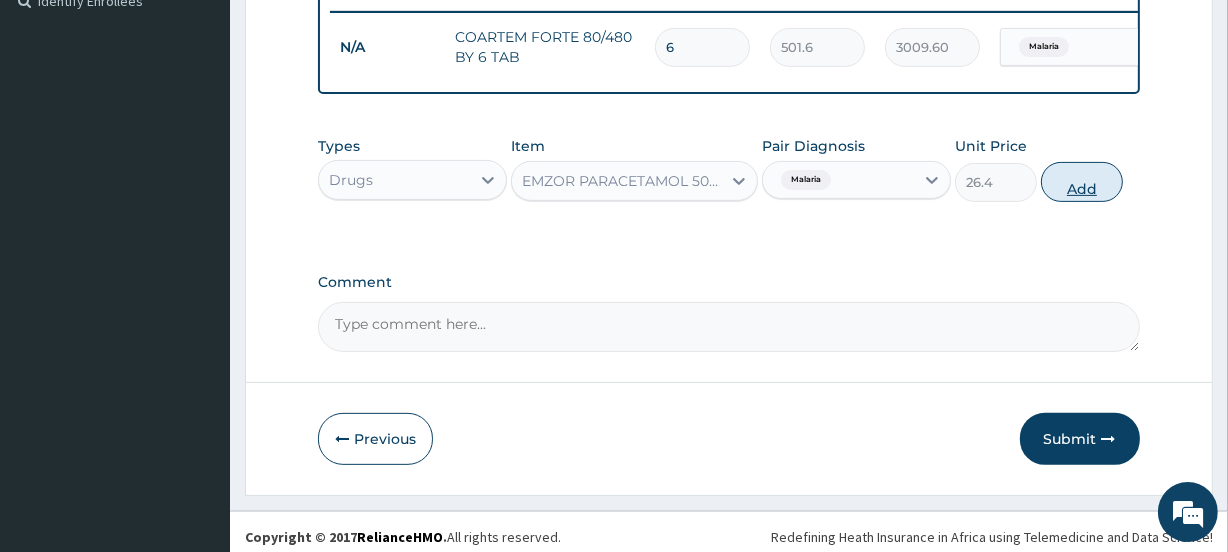 type on "0" 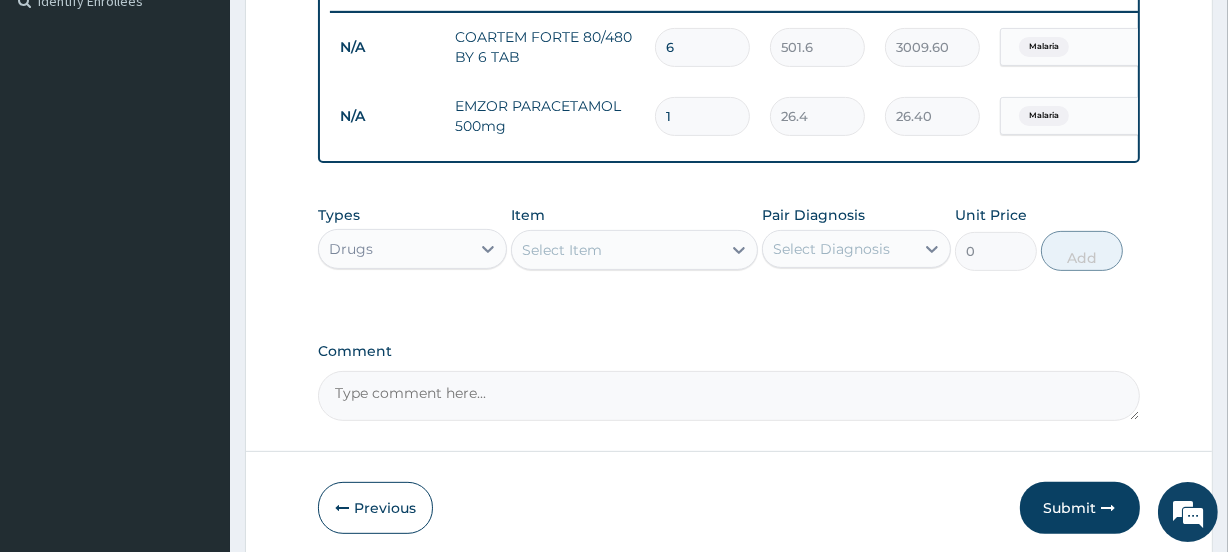 type 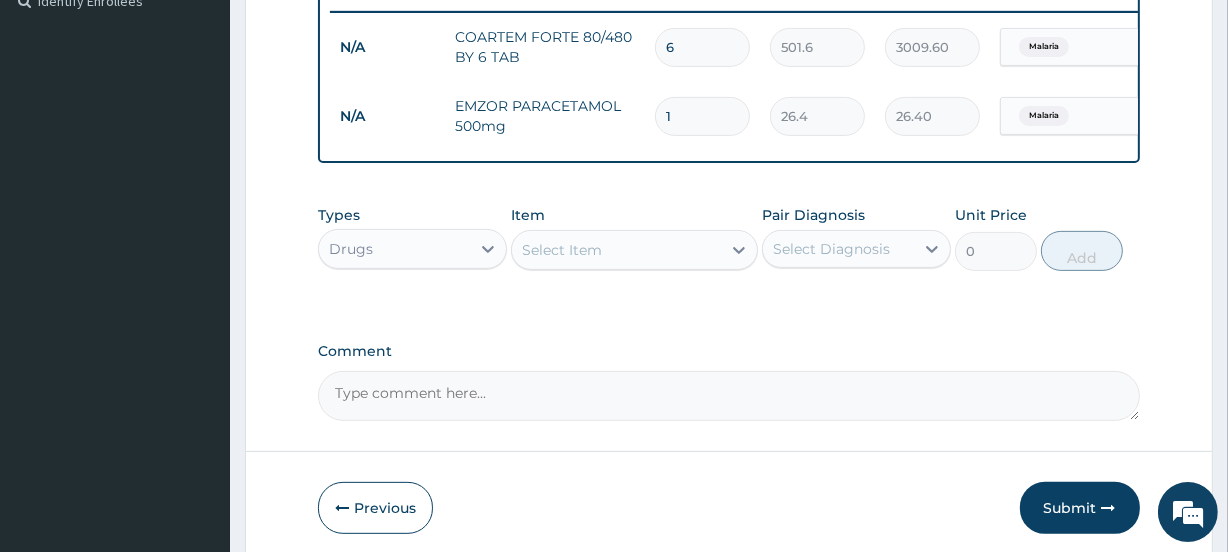 type on "0.00" 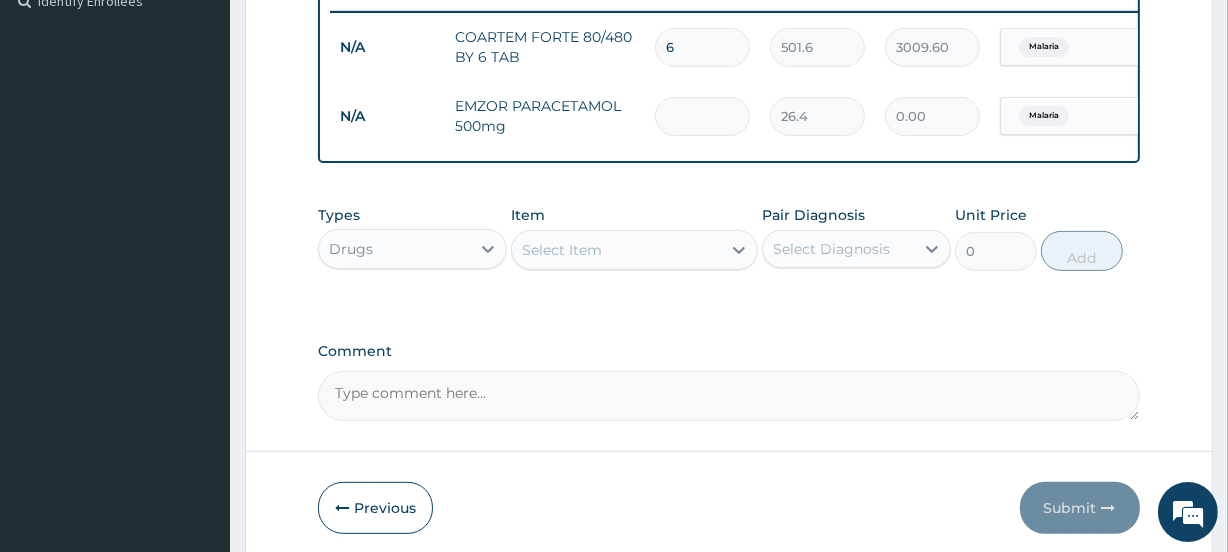 type on "2" 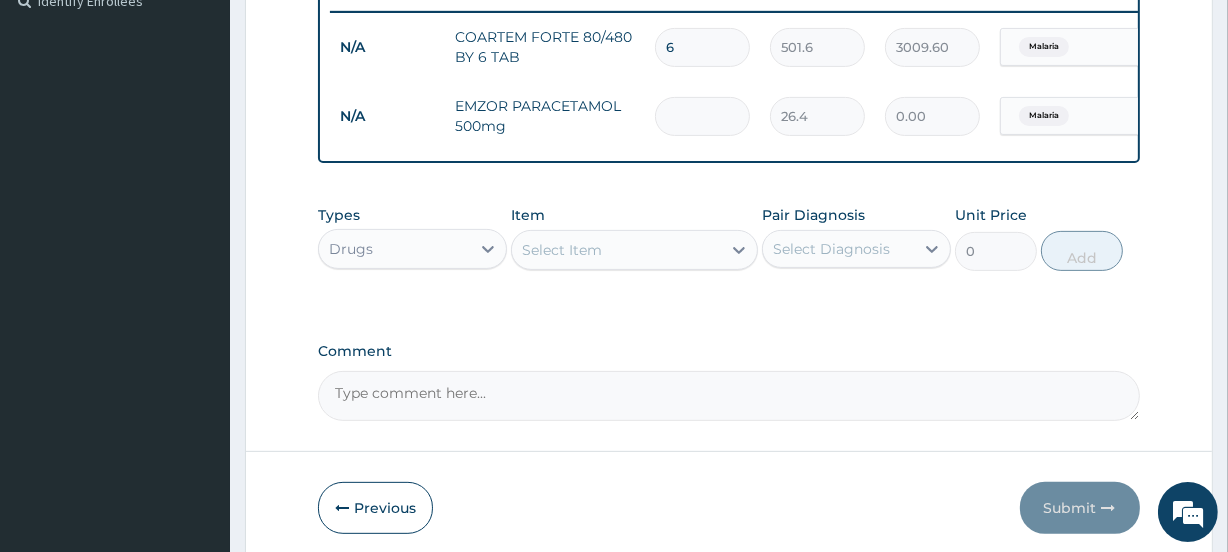 type on "52.80" 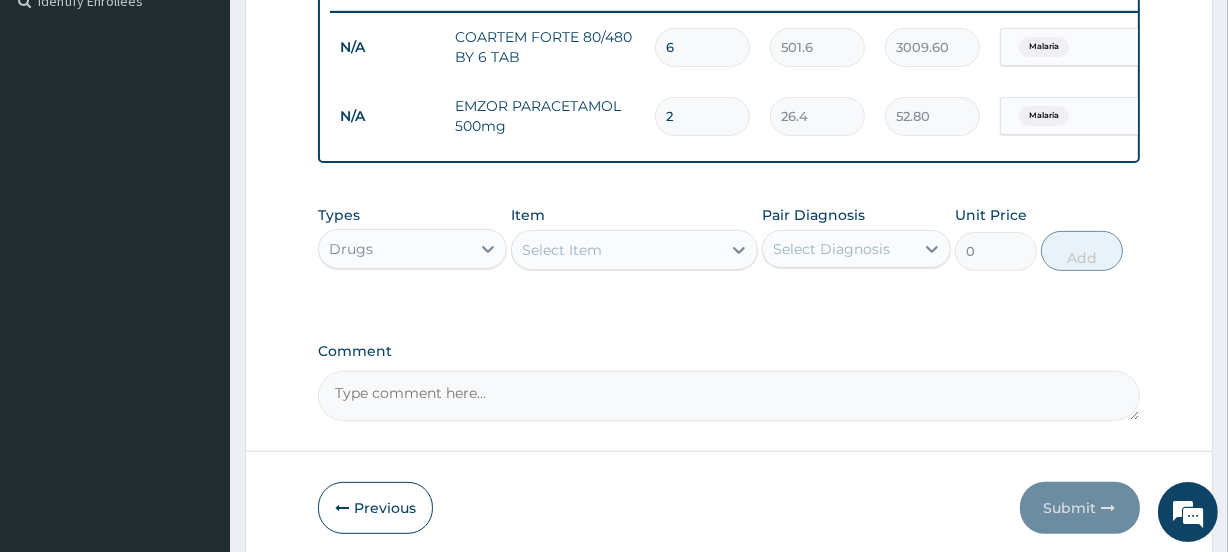 type on "24" 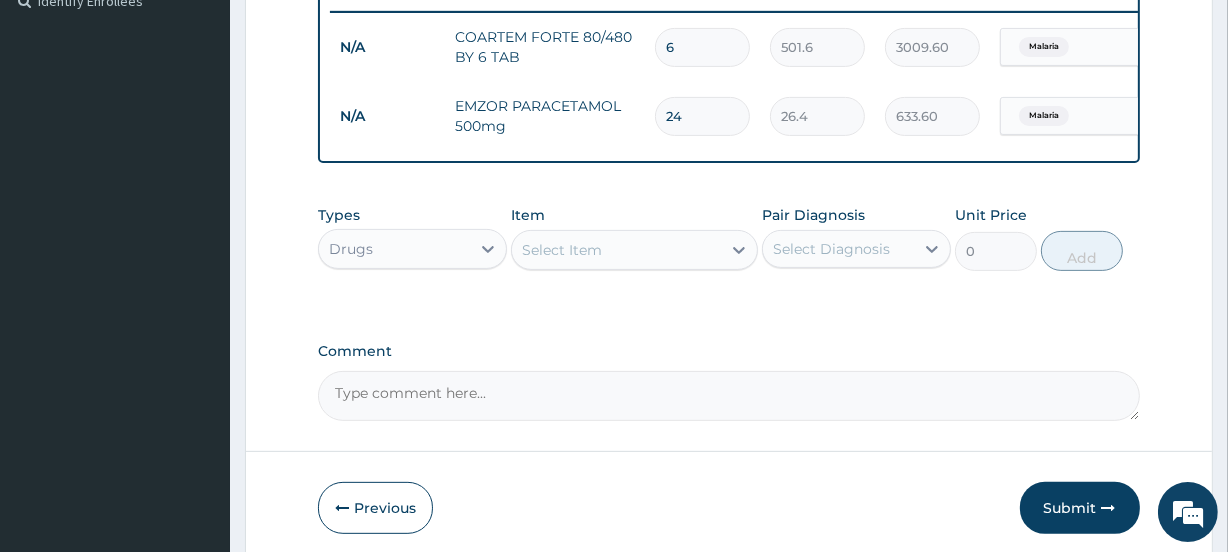 type on "24" 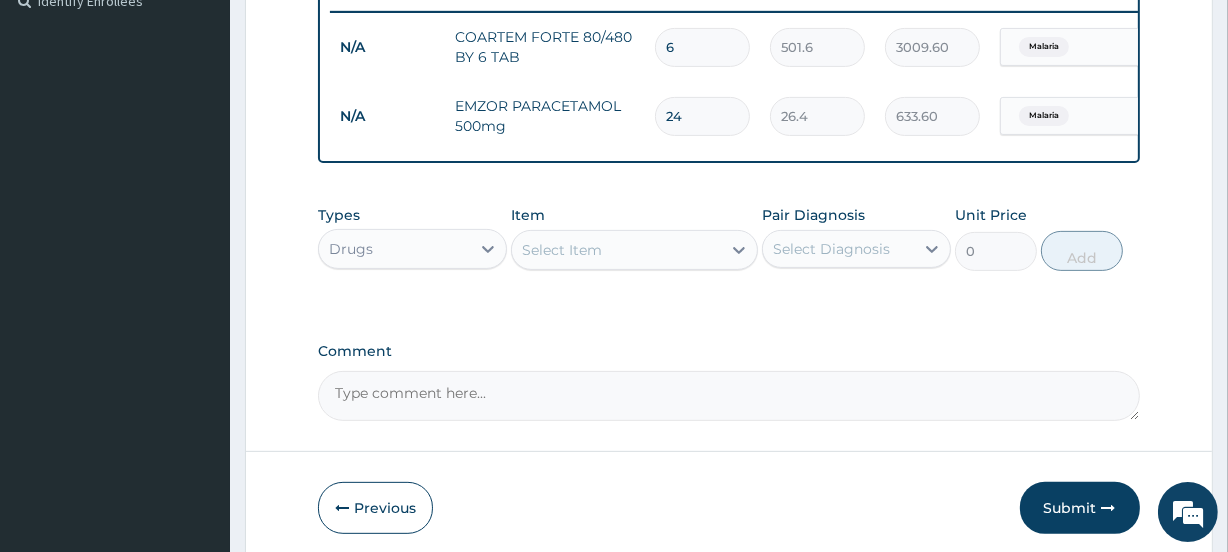 click on "PA Code / Prescription Code Enter Code(Secondary Care Only) Encounter Date 04-08-2025 Diagnosis Malaria Query NB: All diagnosis must be linked to a claim item Claim Items Type Name Quantity Unit Price Total Price Pair Diagnosis Actions N/A COARTEM FORTE 80/480 BY 6 TAB 6 501.6 3009.60 Malaria Delete N/A EMZOR PARACETAMOL 500mg 24 26.4 633.60 Malaria Delete Types Drugs Item Select Item Pair Diagnosis Select Diagnosis Unit Price 0 Add Comment" at bounding box center (728, 21) 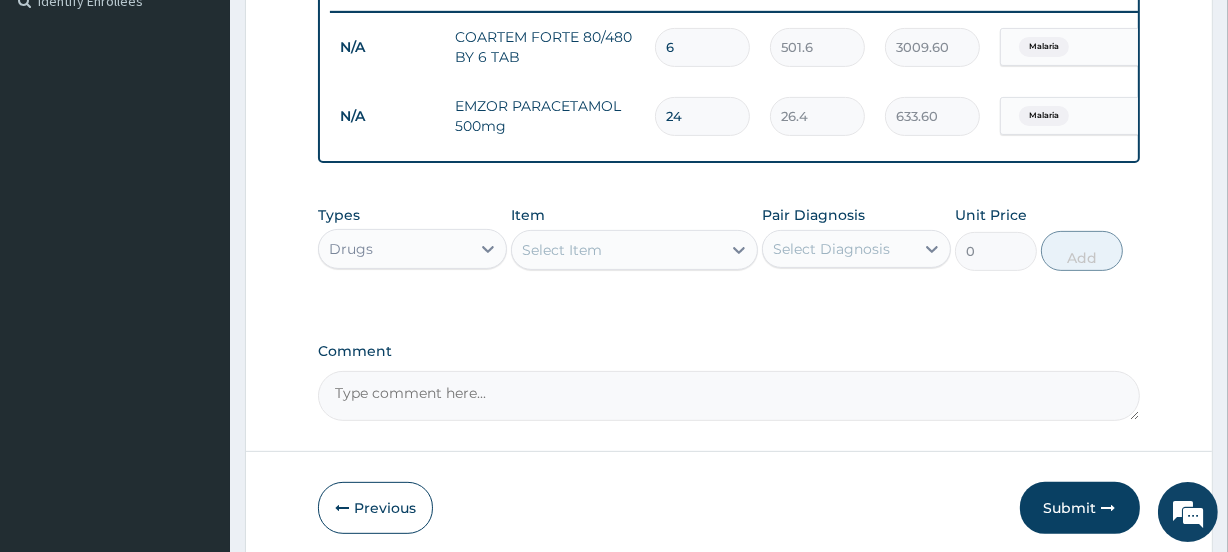 scroll, scrollTop: 660, scrollLeft: 0, axis: vertical 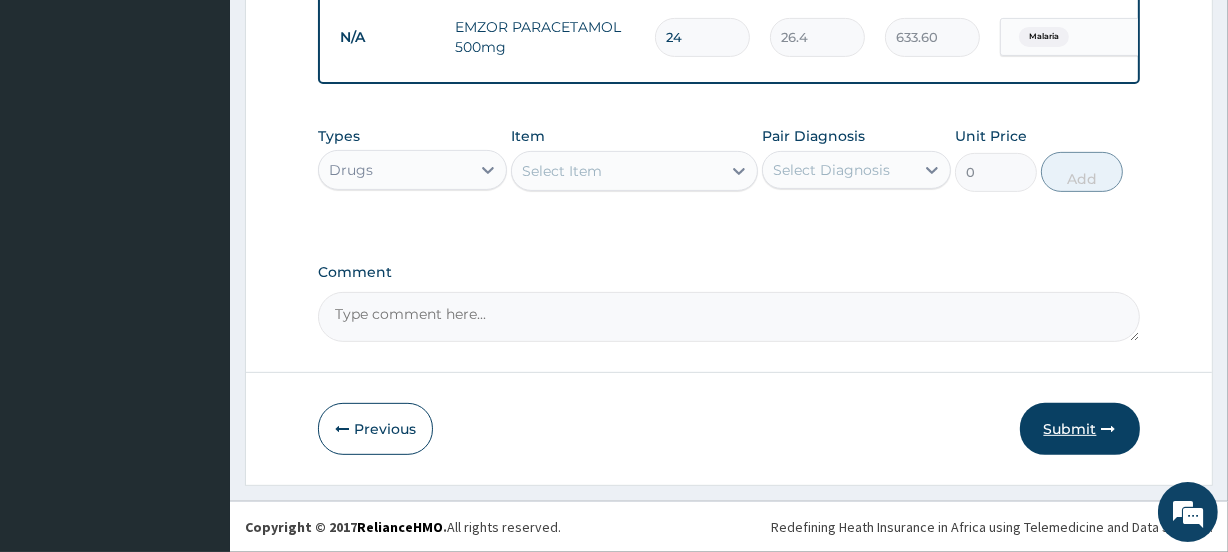 click on "Submit" at bounding box center [1080, 429] 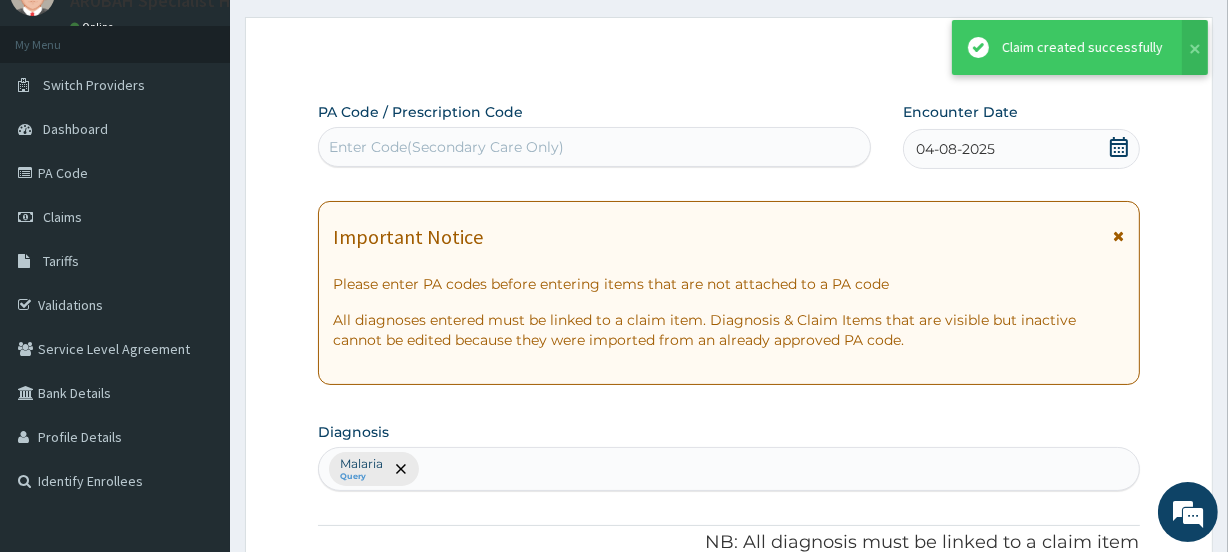 scroll, scrollTop: 660, scrollLeft: 0, axis: vertical 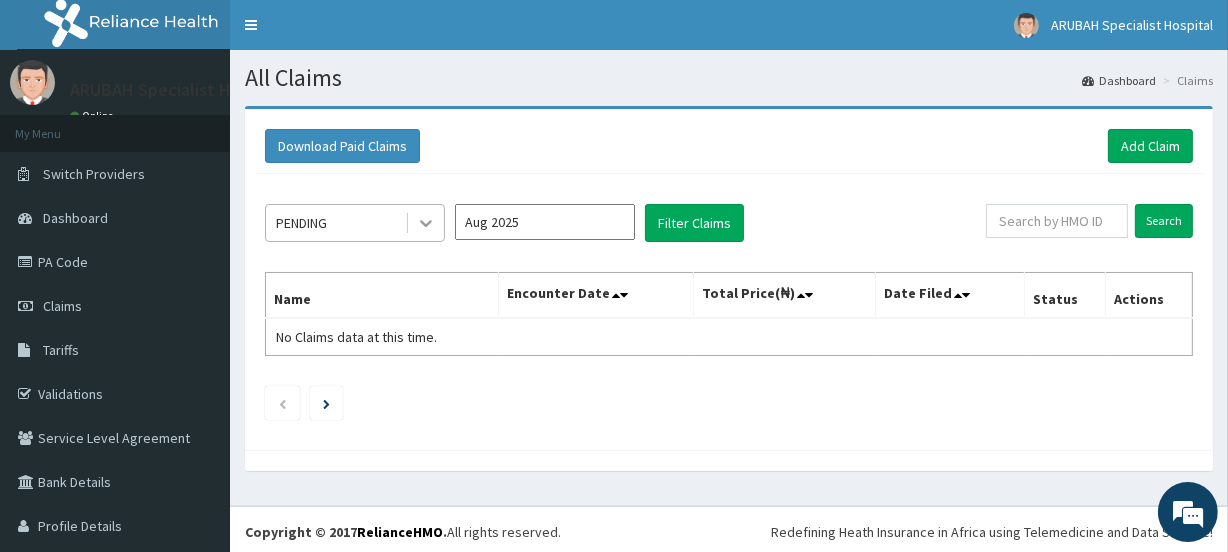 click 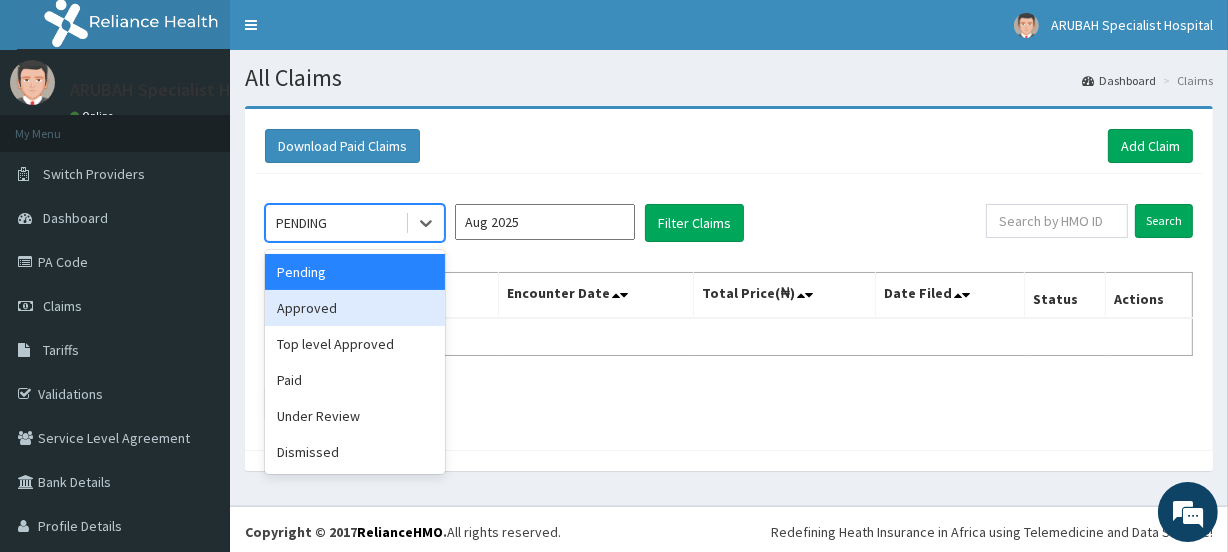 click on "Approved" at bounding box center (355, 308) 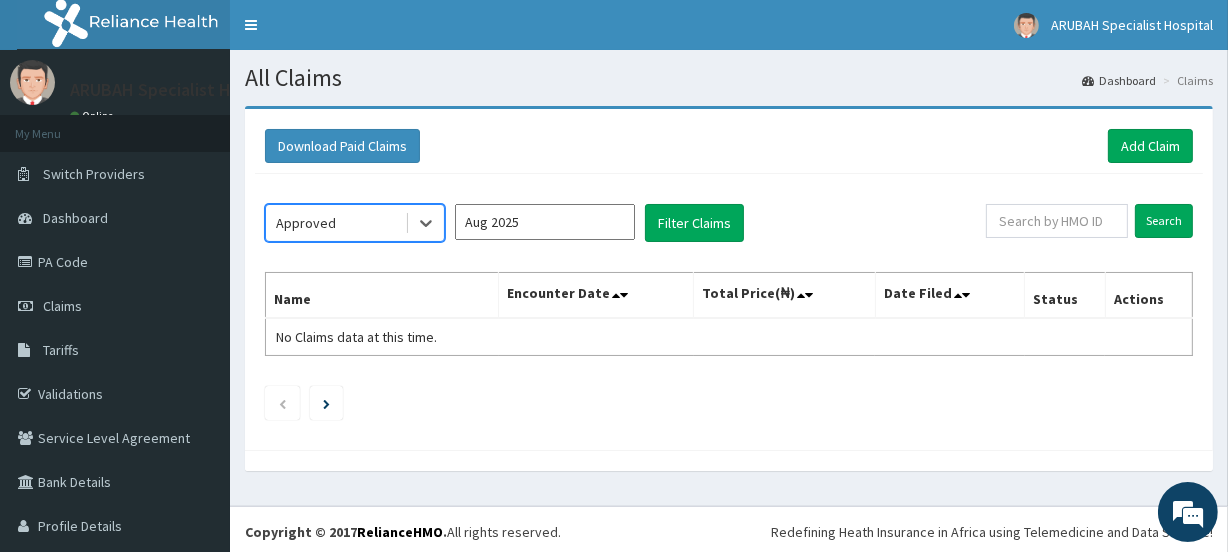 scroll, scrollTop: 0, scrollLeft: 0, axis: both 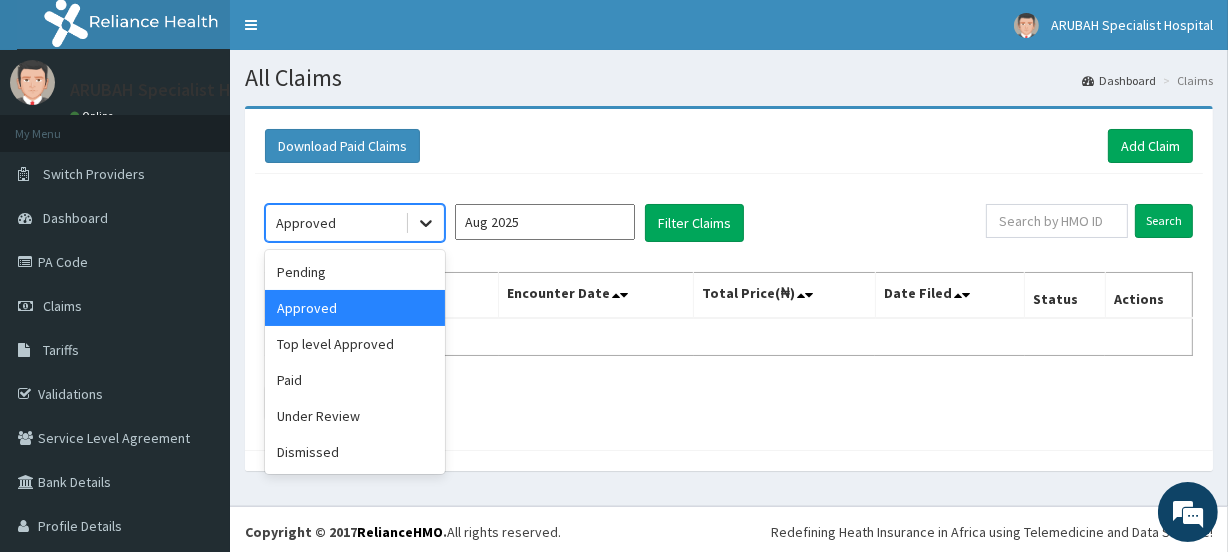 click 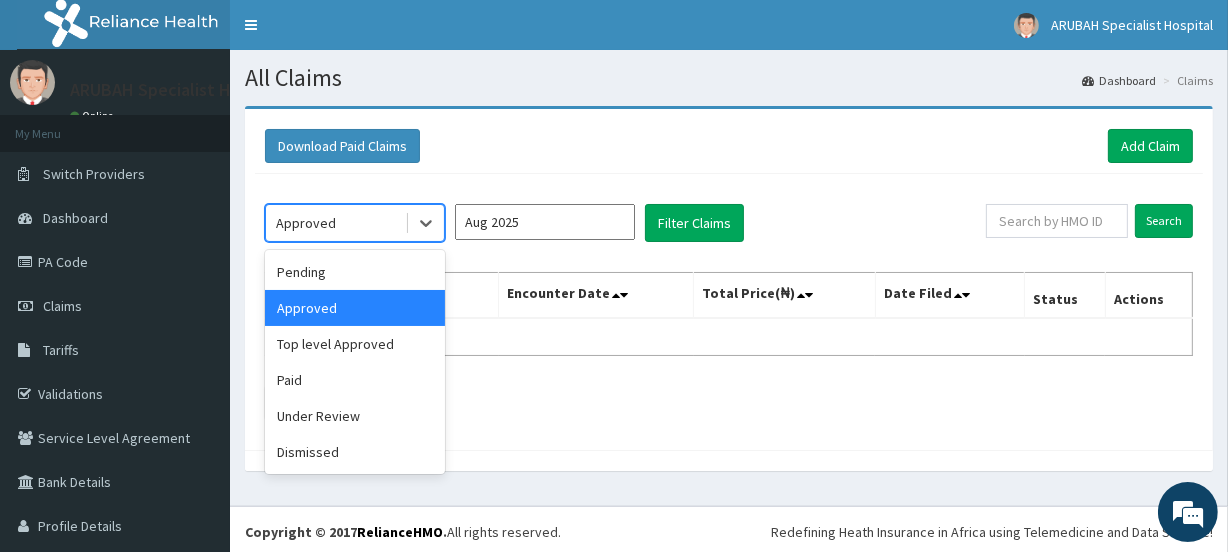 click on "Approved" at bounding box center [355, 308] 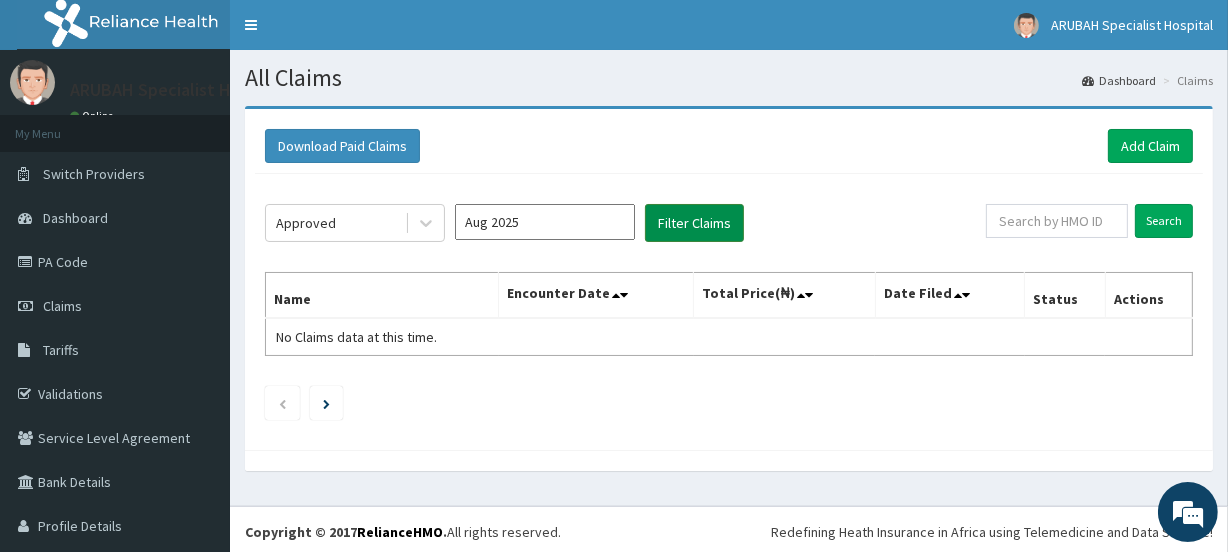 click on "Filter Claims" at bounding box center (694, 223) 